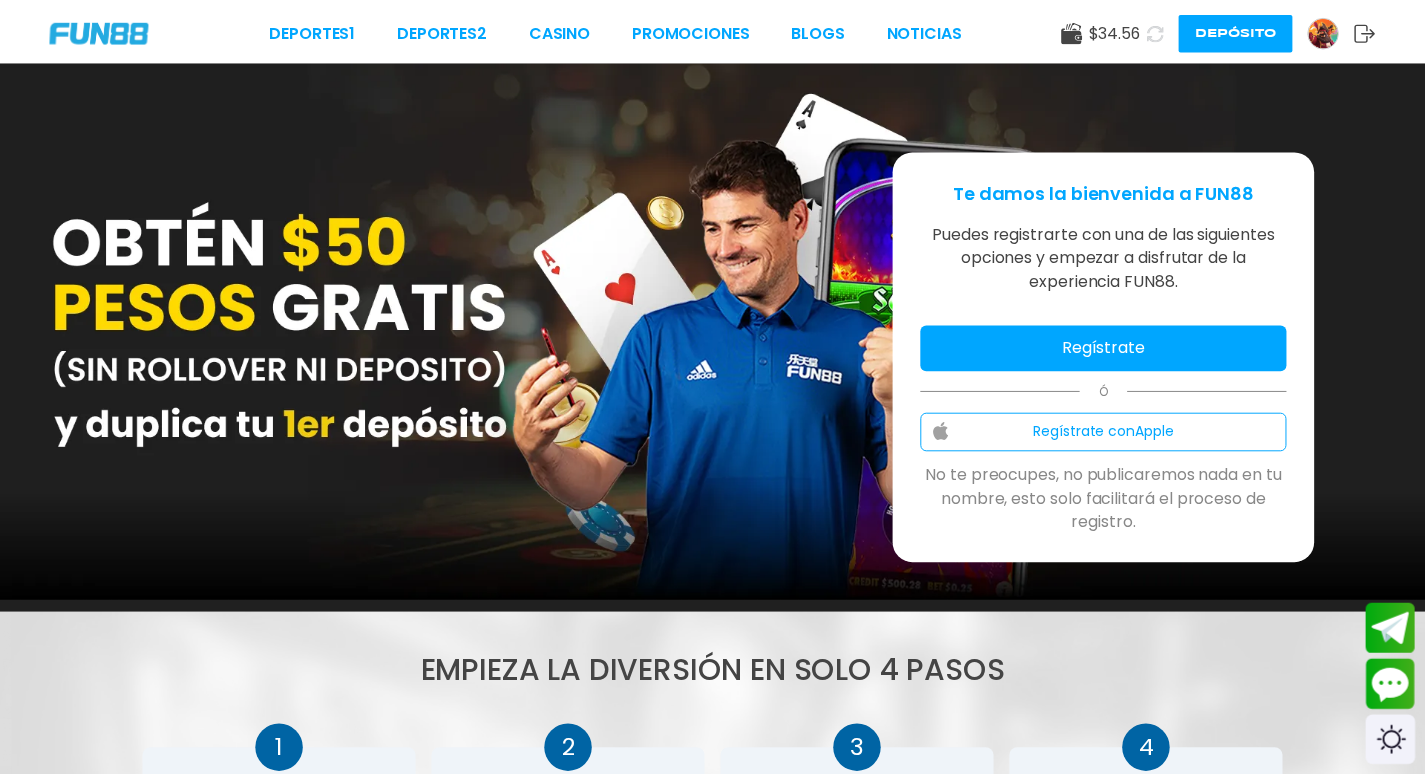 scroll, scrollTop: 0, scrollLeft: 0, axis: both 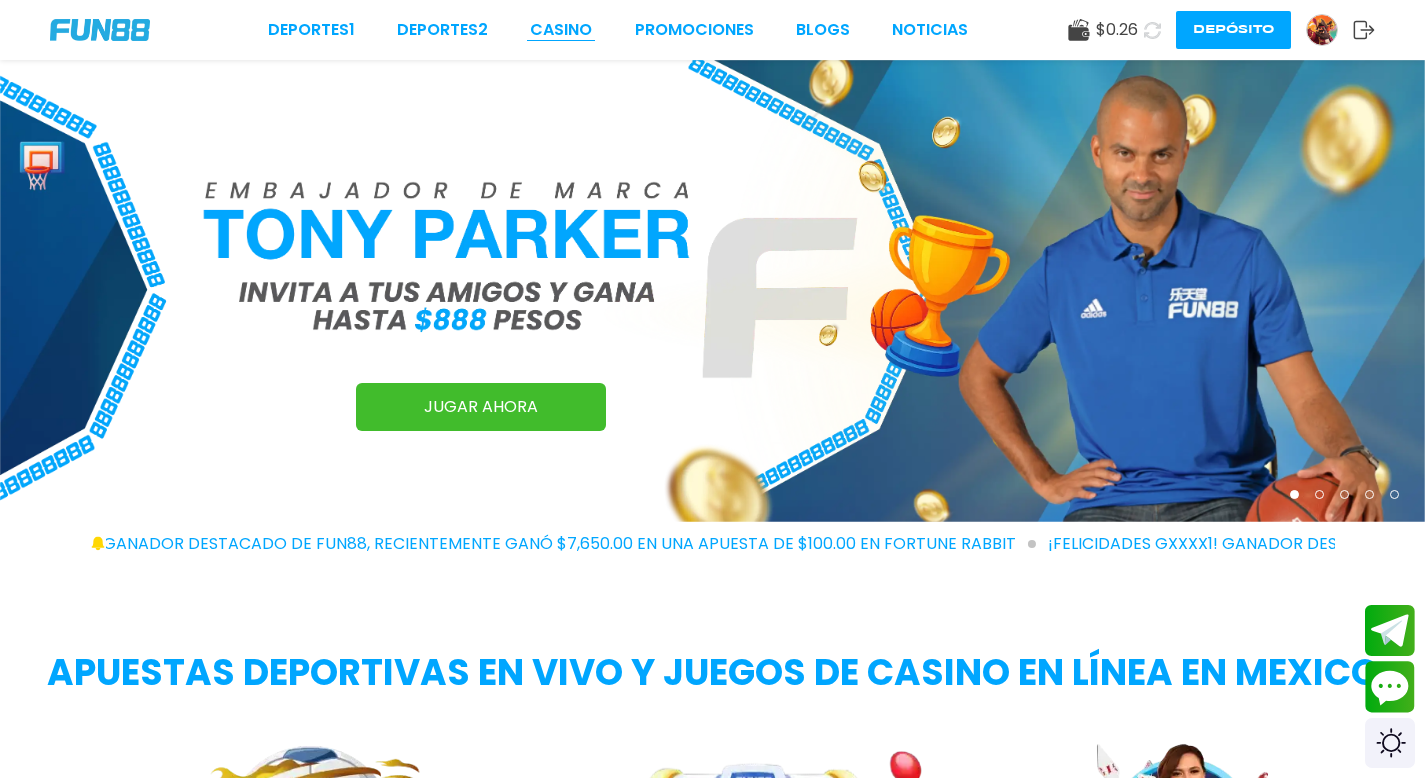 click on "CASINO" at bounding box center (561, 30) 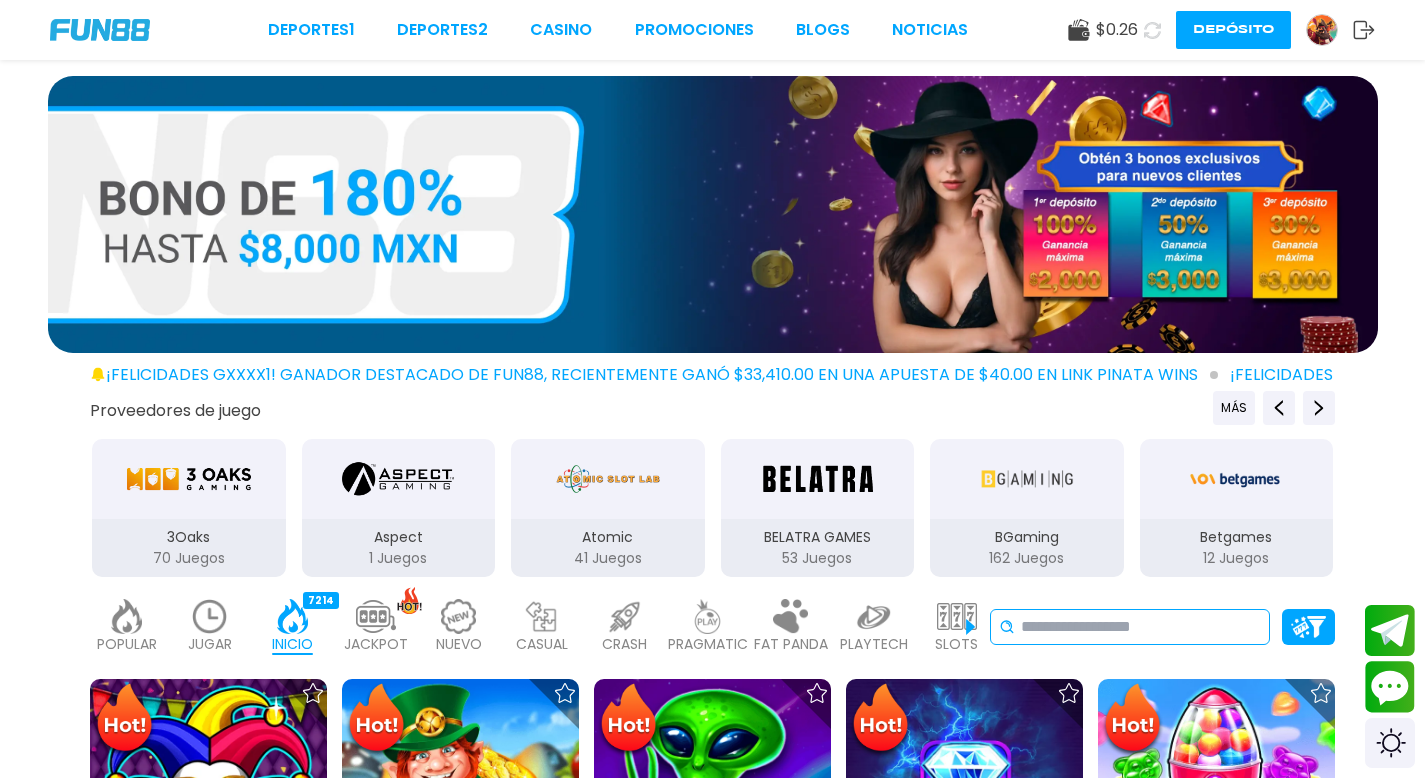 drag, startPoint x: 1076, startPoint y: 623, endPoint x: 1076, endPoint y: 636, distance: 13 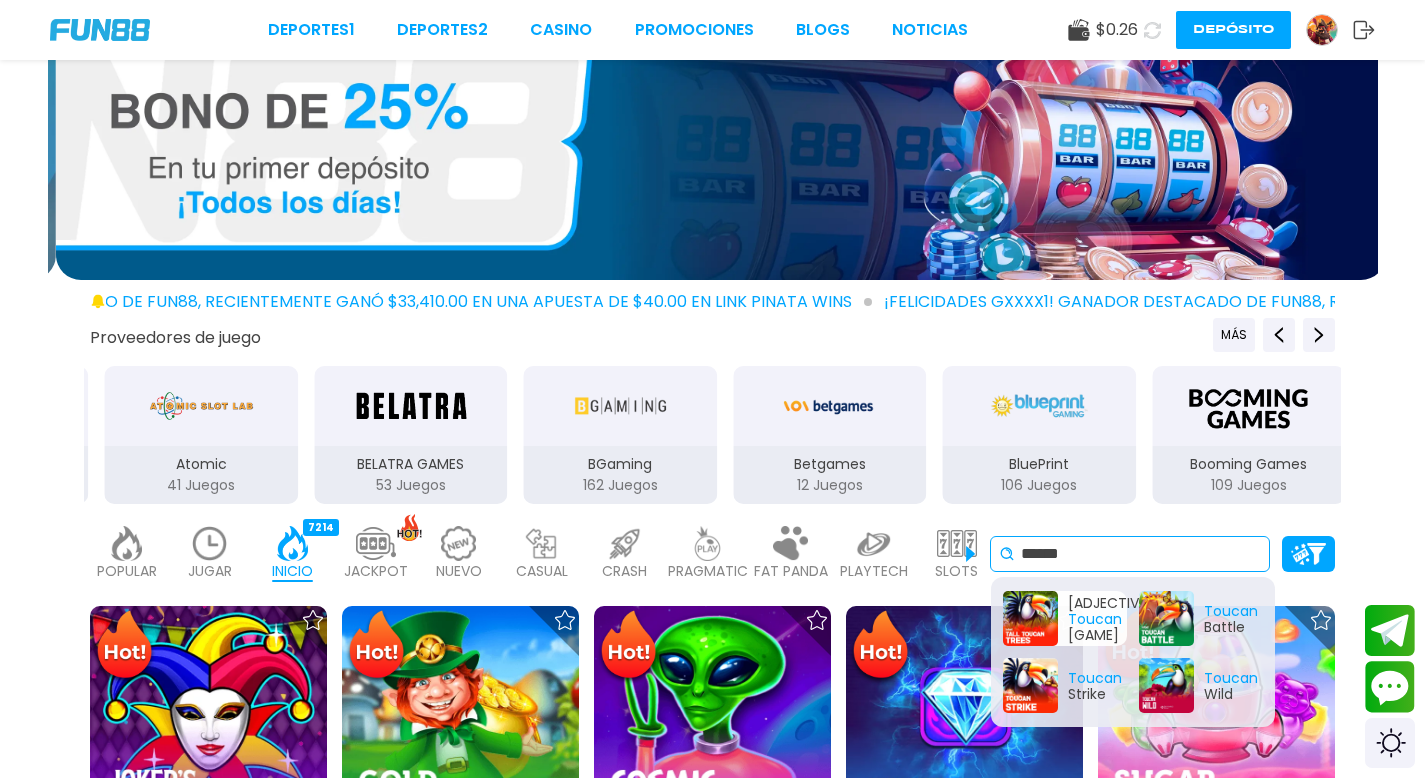 scroll, scrollTop: 177, scrollLeft: 0, axis: vertical 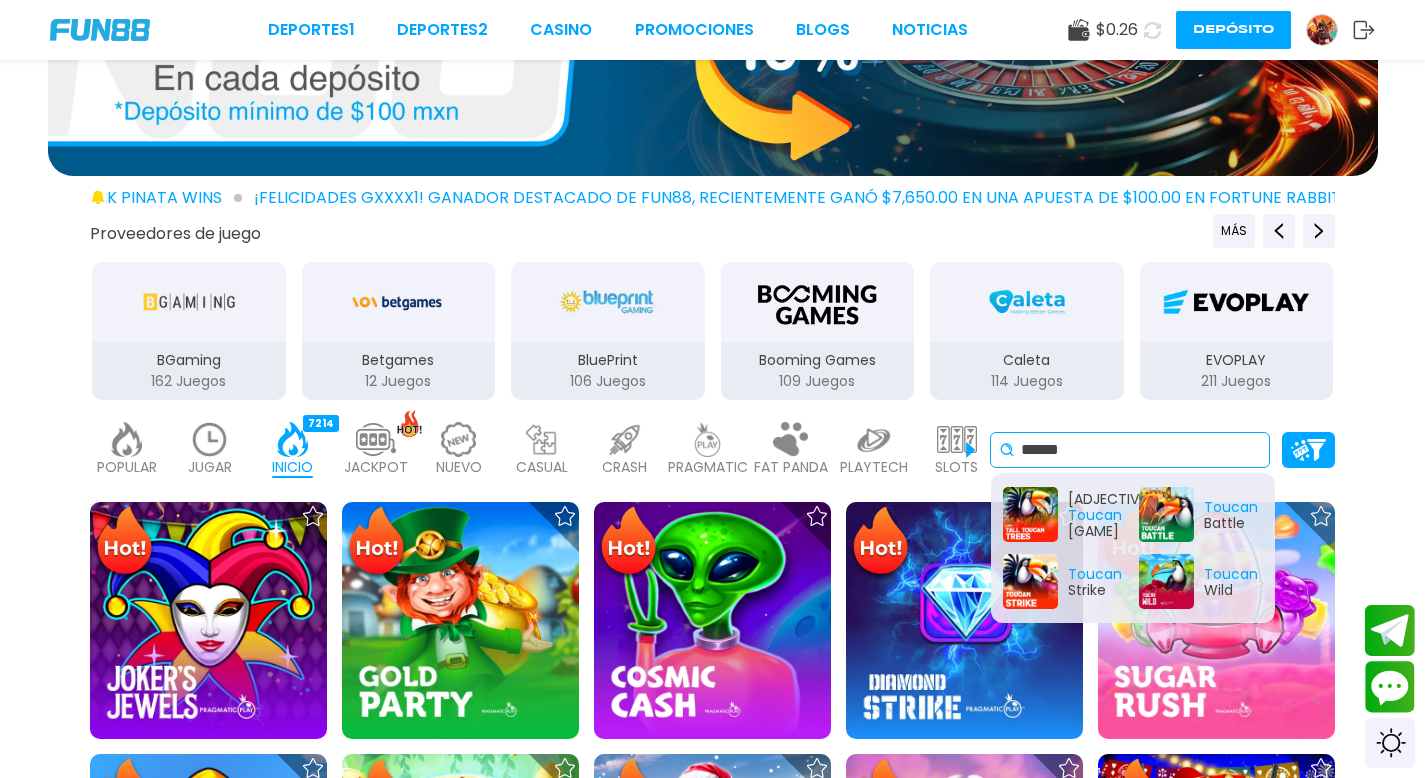 type on "******" 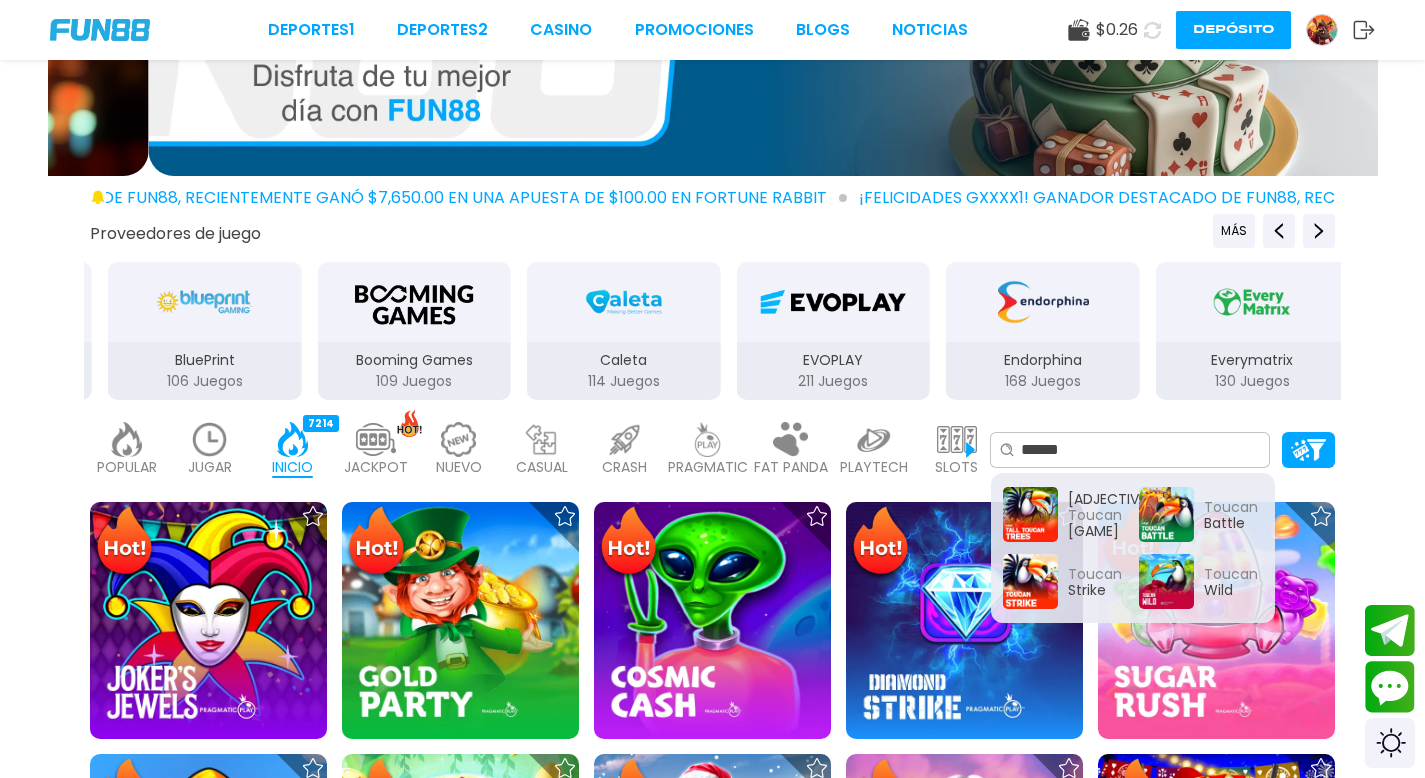 click on "Depósito" at bounding box center (1233, 30) 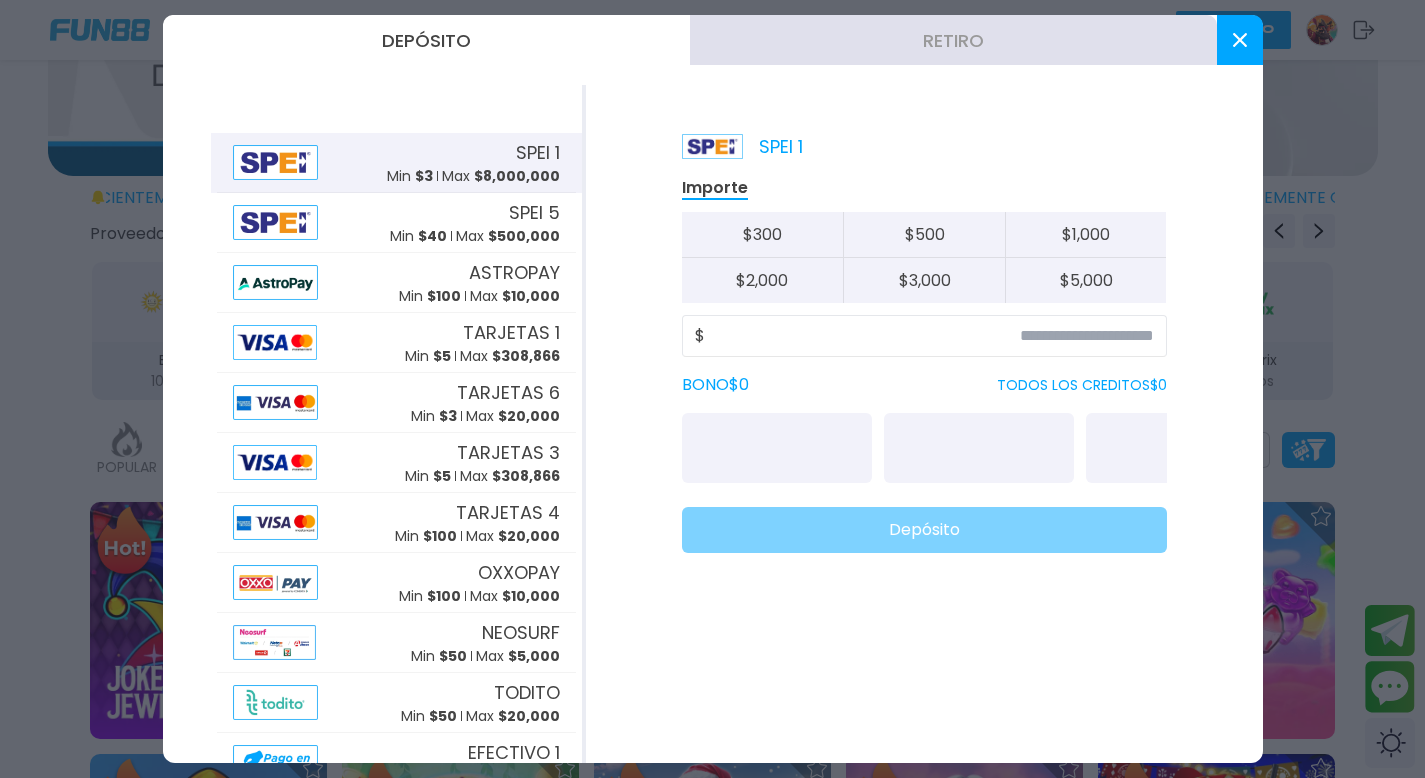click on "SPEI 1 Min   $ 3 Max   $ 8,000,000" at bounding box center (473, 163) 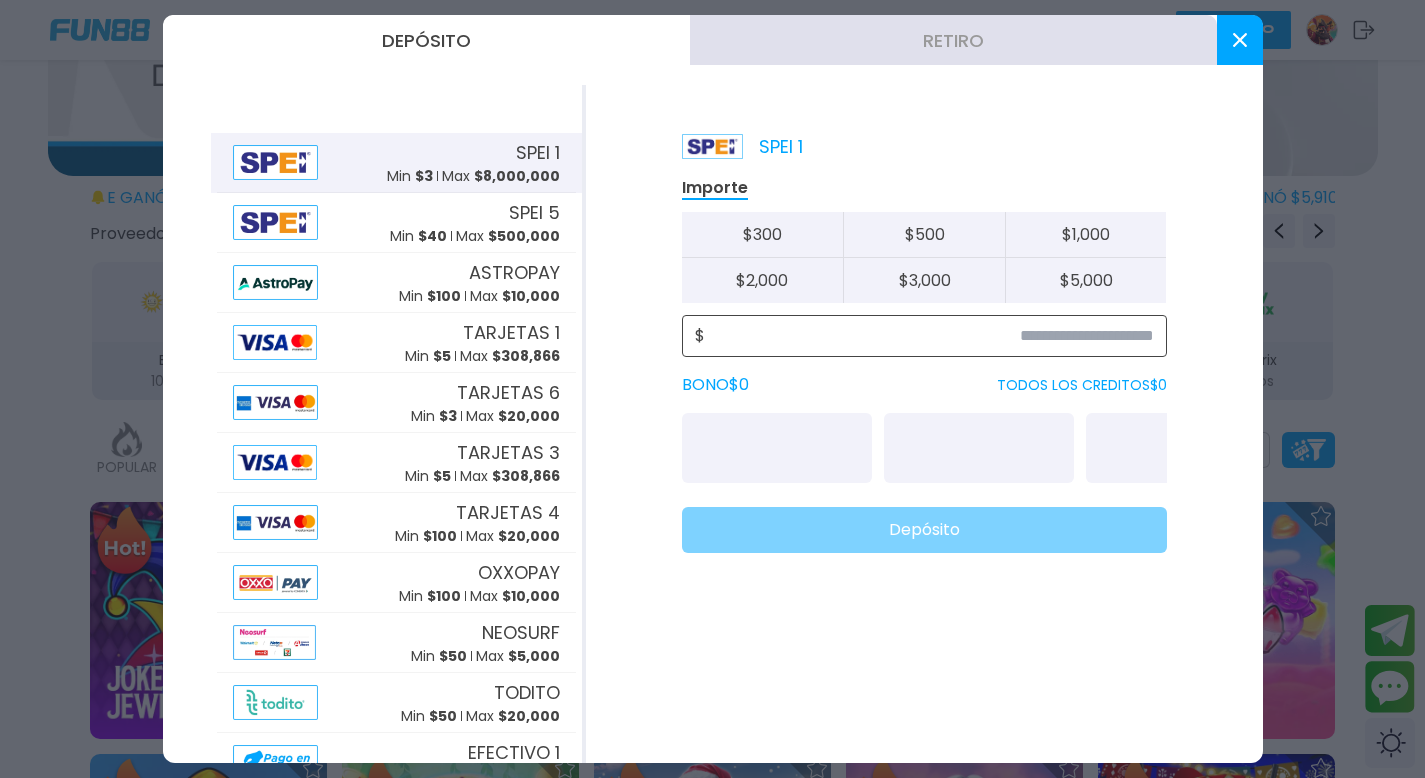 click at bounding box center (929, 336) 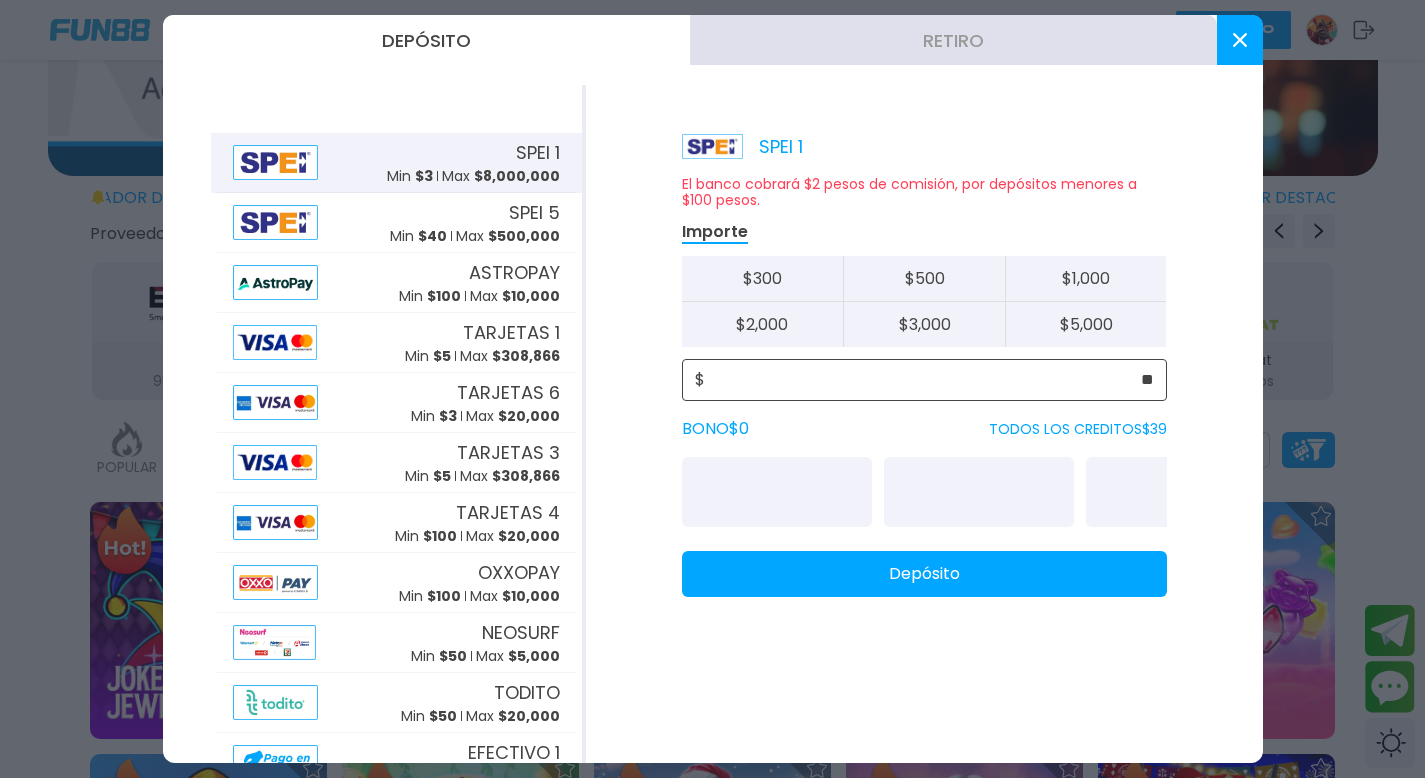 type on "**" 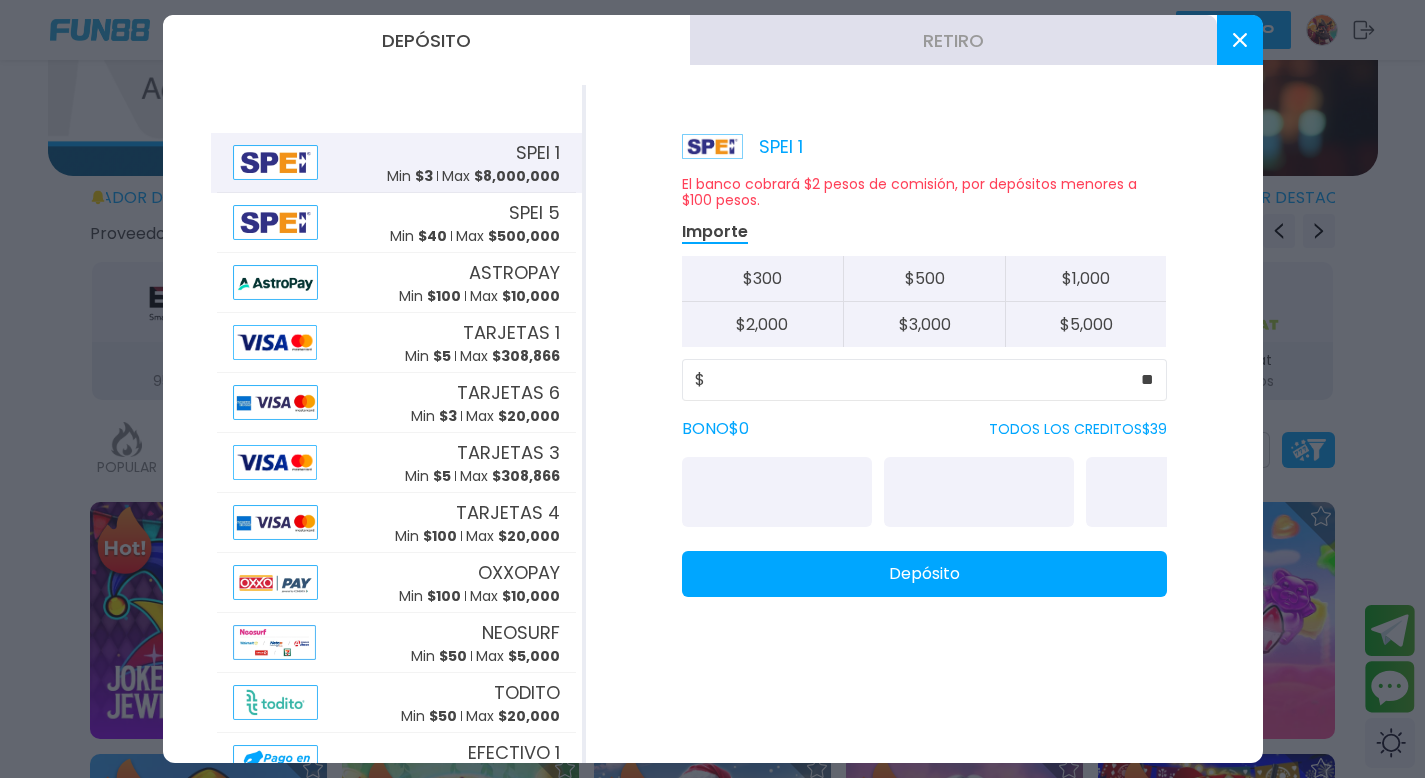 click on "Depósito" at bounding box center (924, 574) 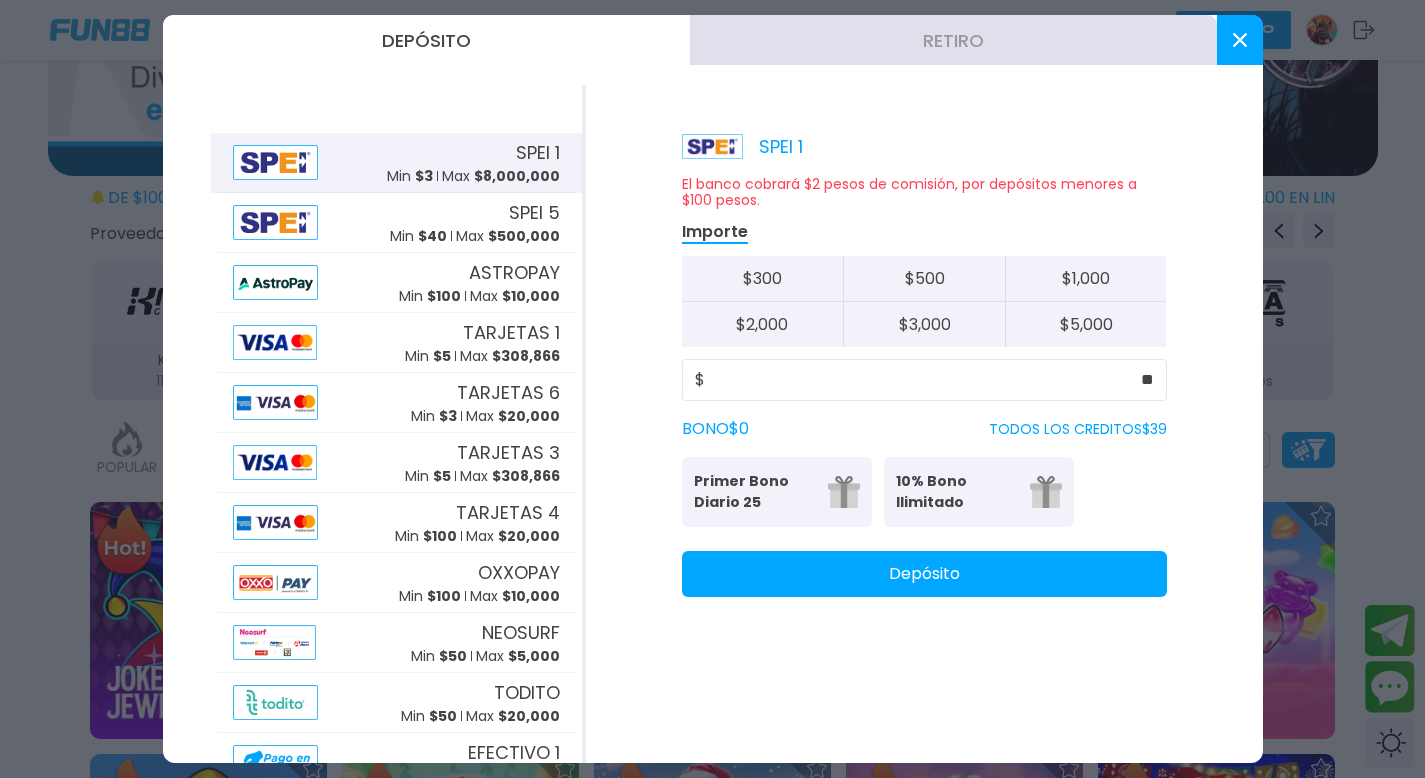 click 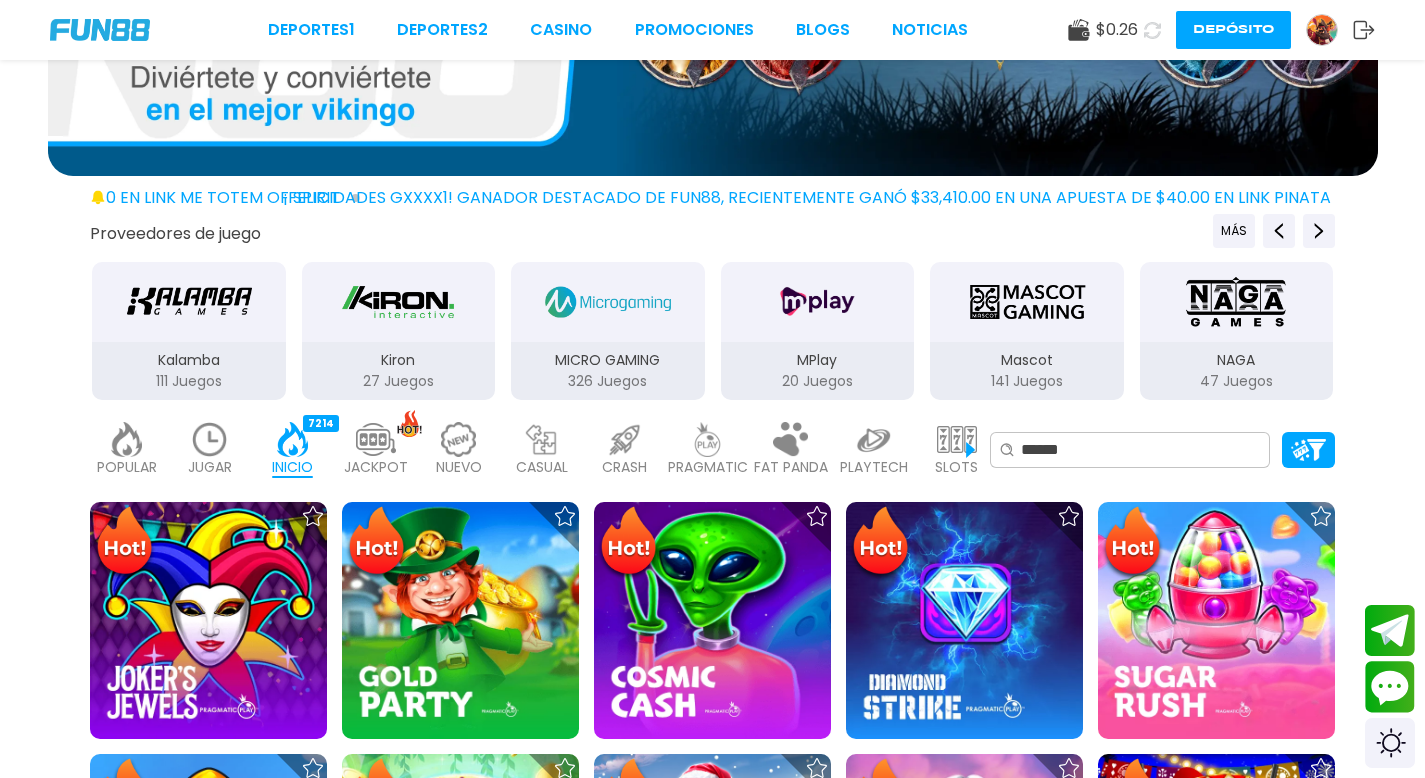 click 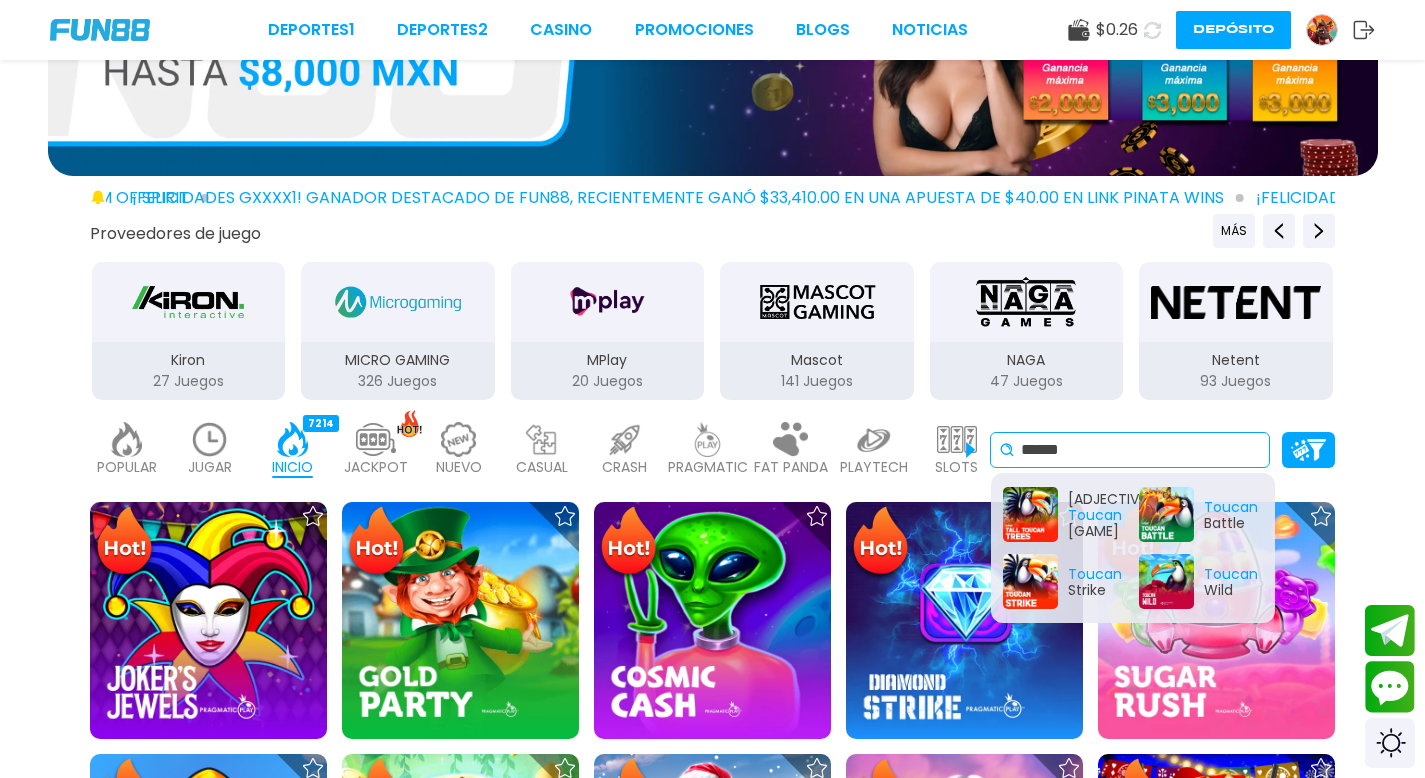 click on "******" at bounding box center [1141, 450] 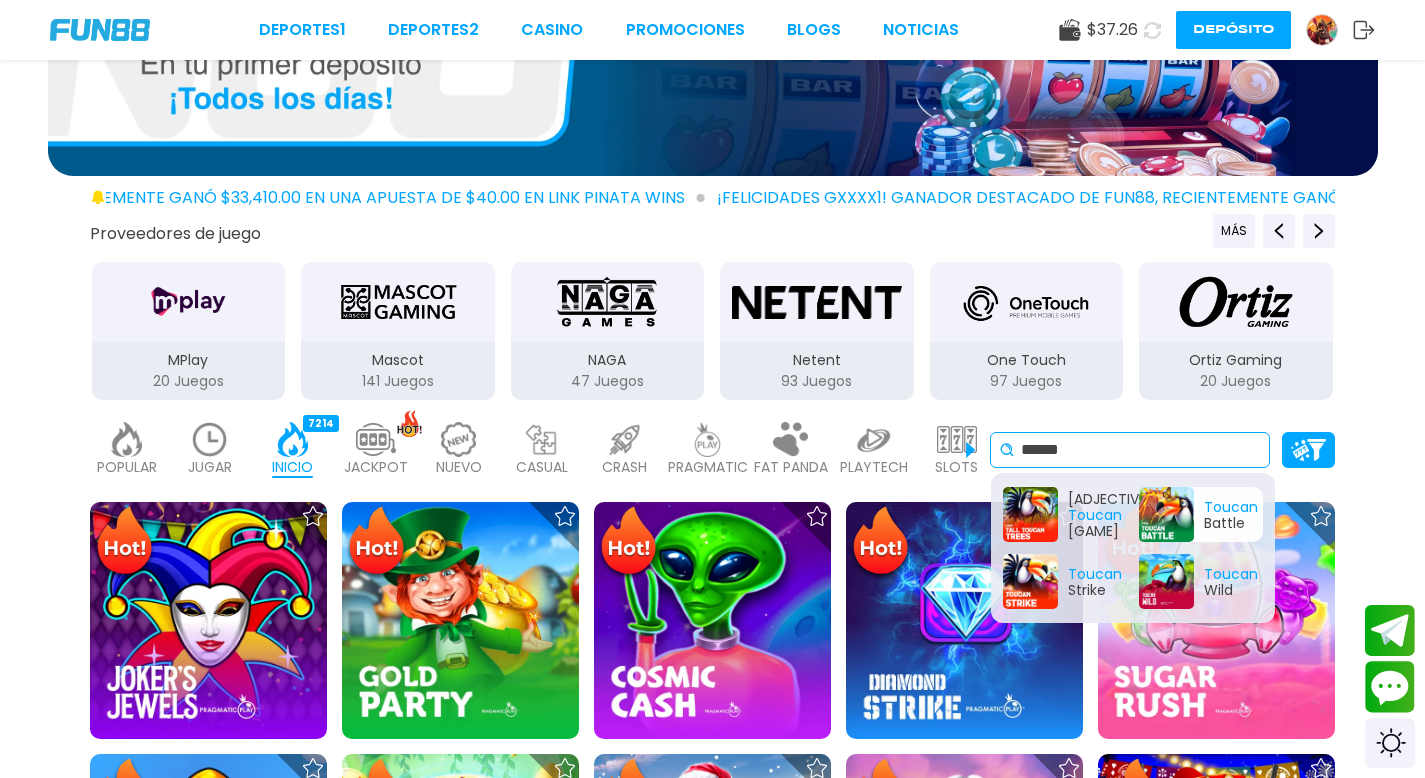 click on "Toucan  Battle" at bounding box center [1201, 514] 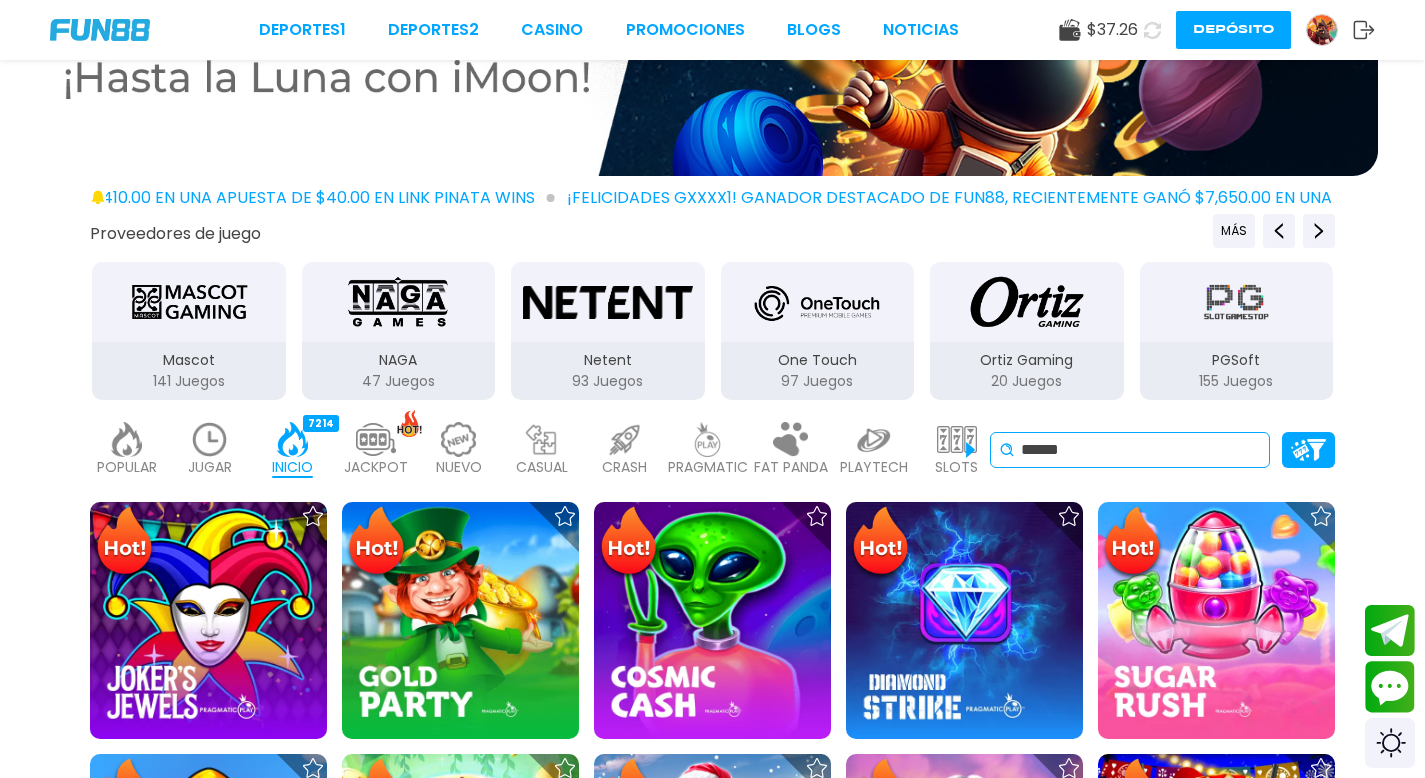 scroll, scrollTop: 0, scrollLeft: 0, axis: both 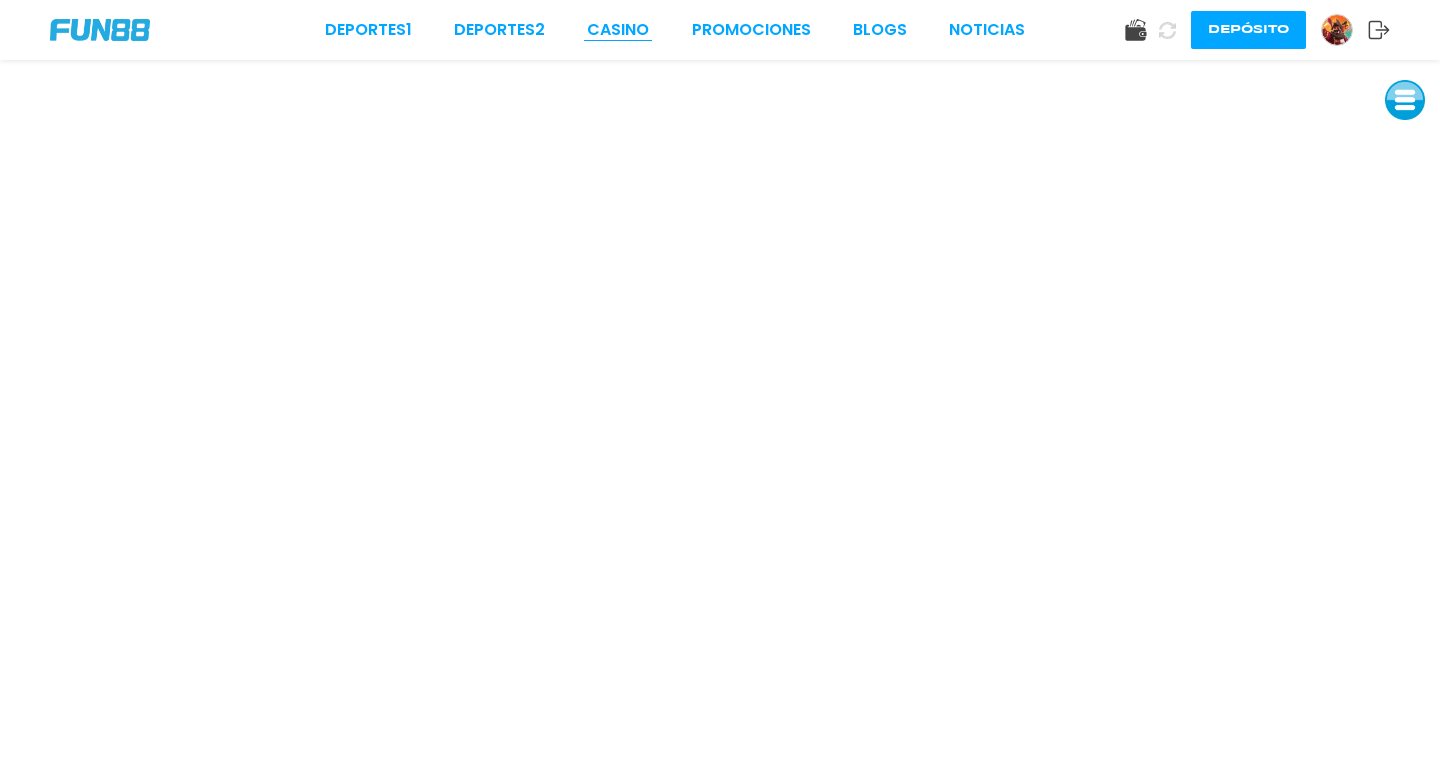 click on "CASINO" at bounding box center (618, 30) 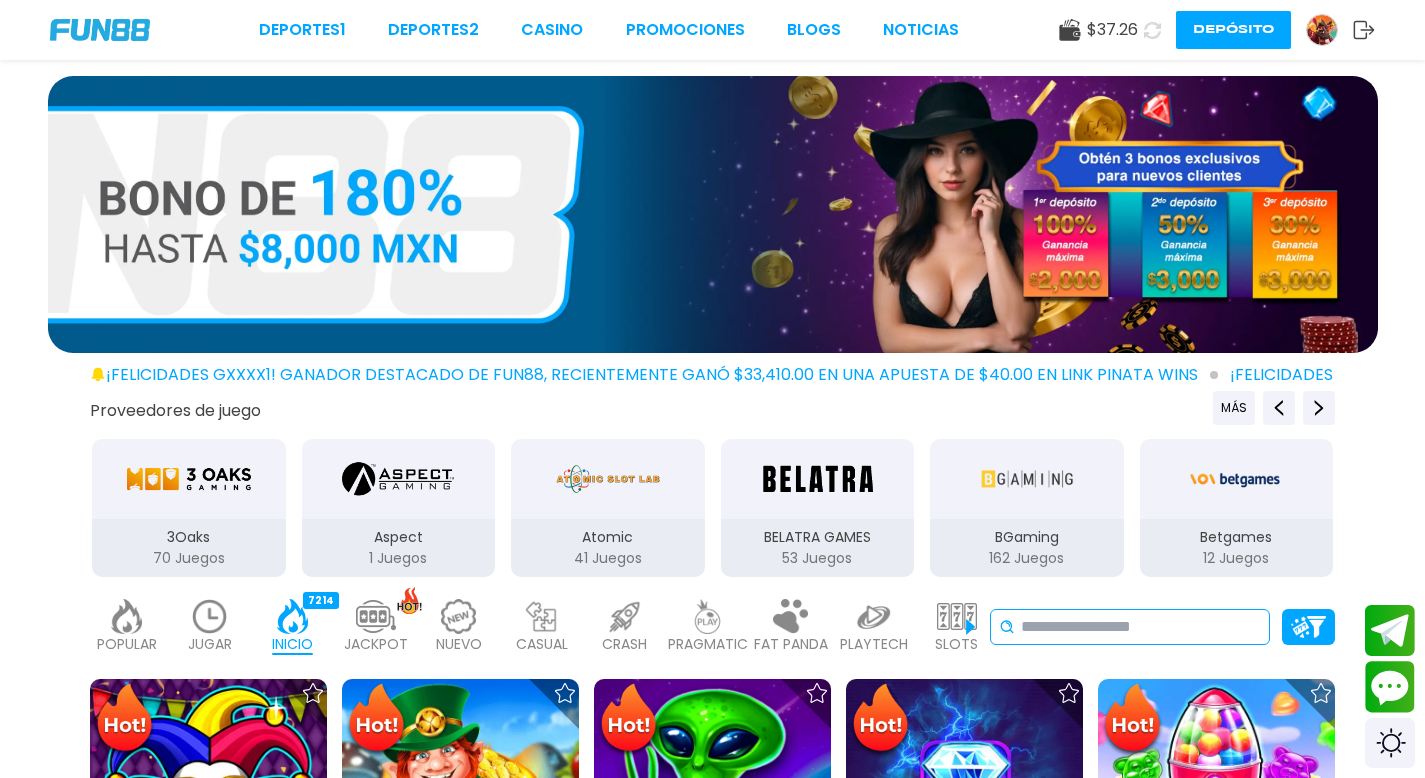 click at bounding box center [1141, 627] 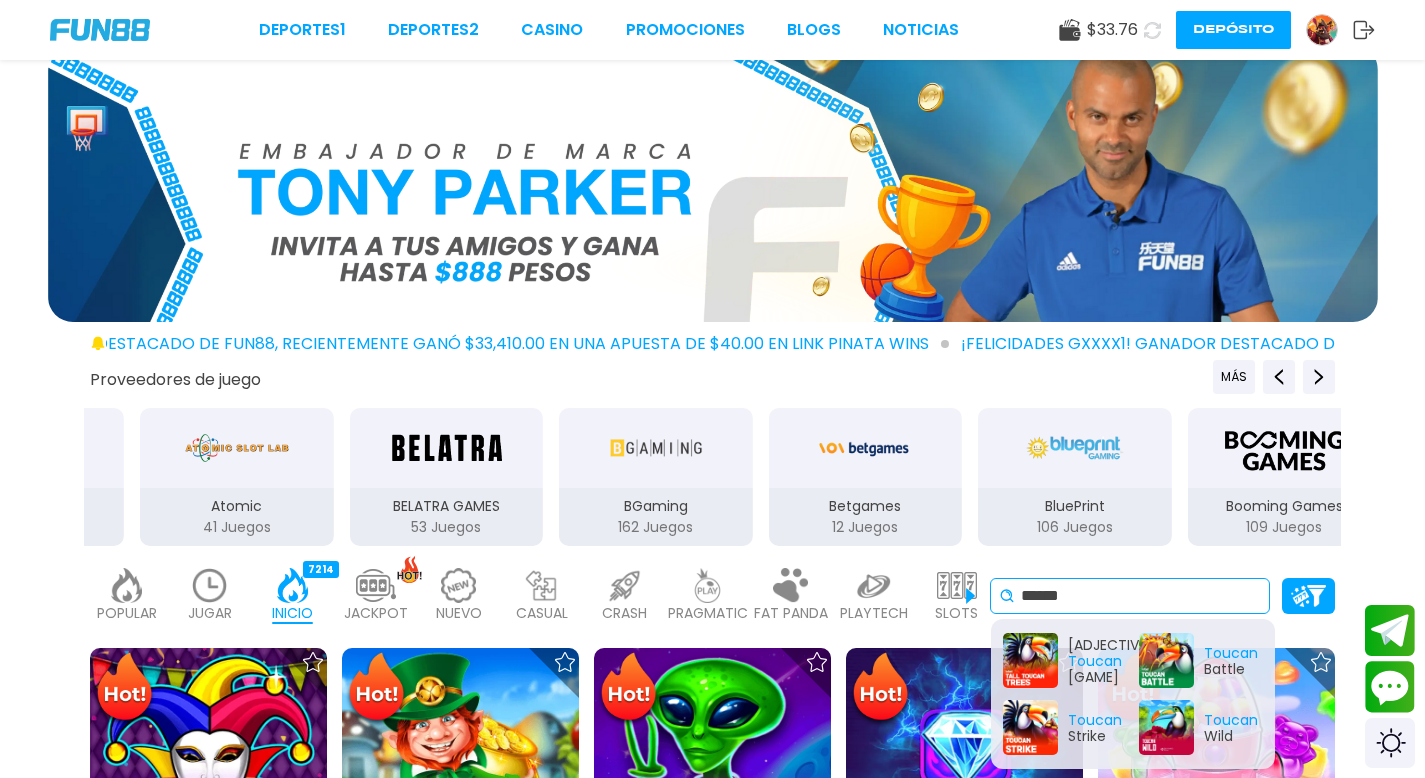 scroll, scrollTop: 311, scrollLeft: 0, axis: vertical 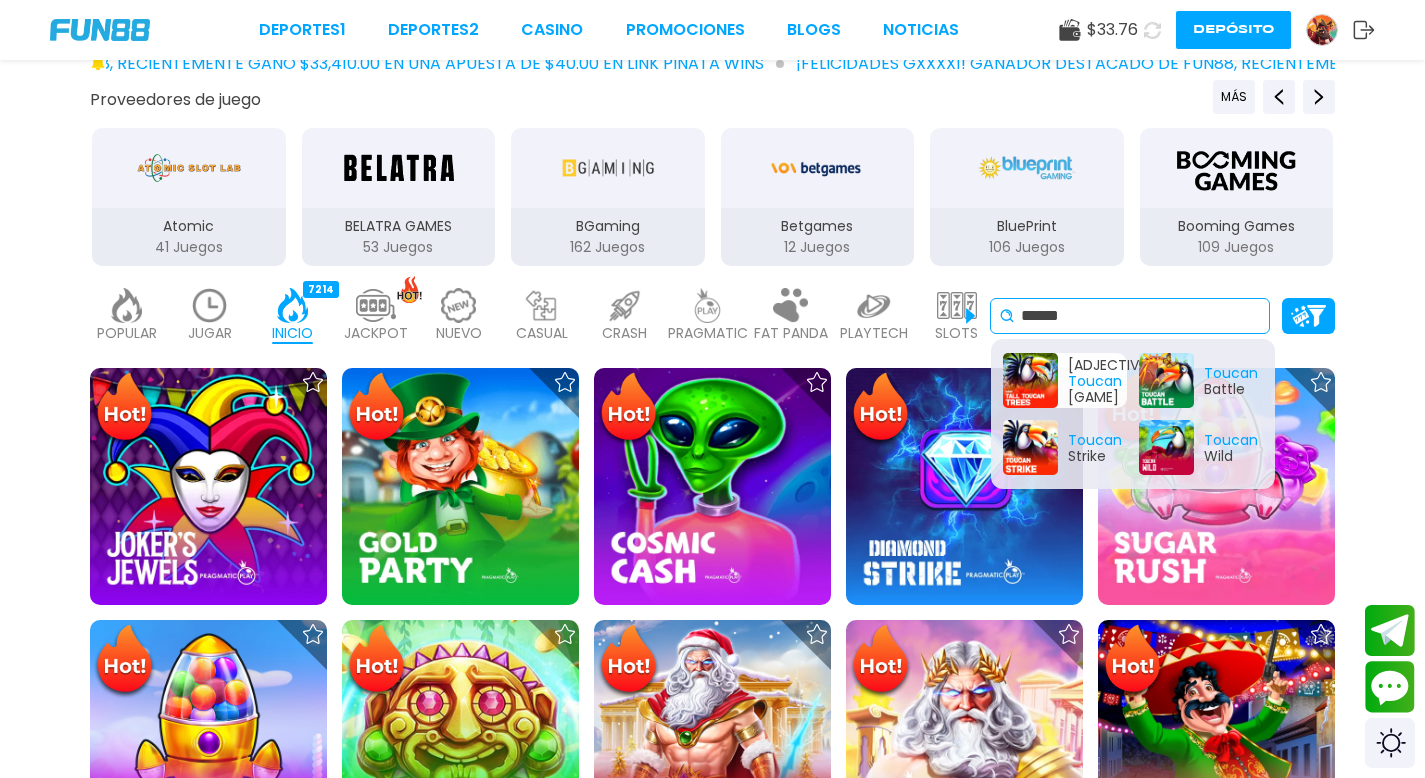 type on "******" 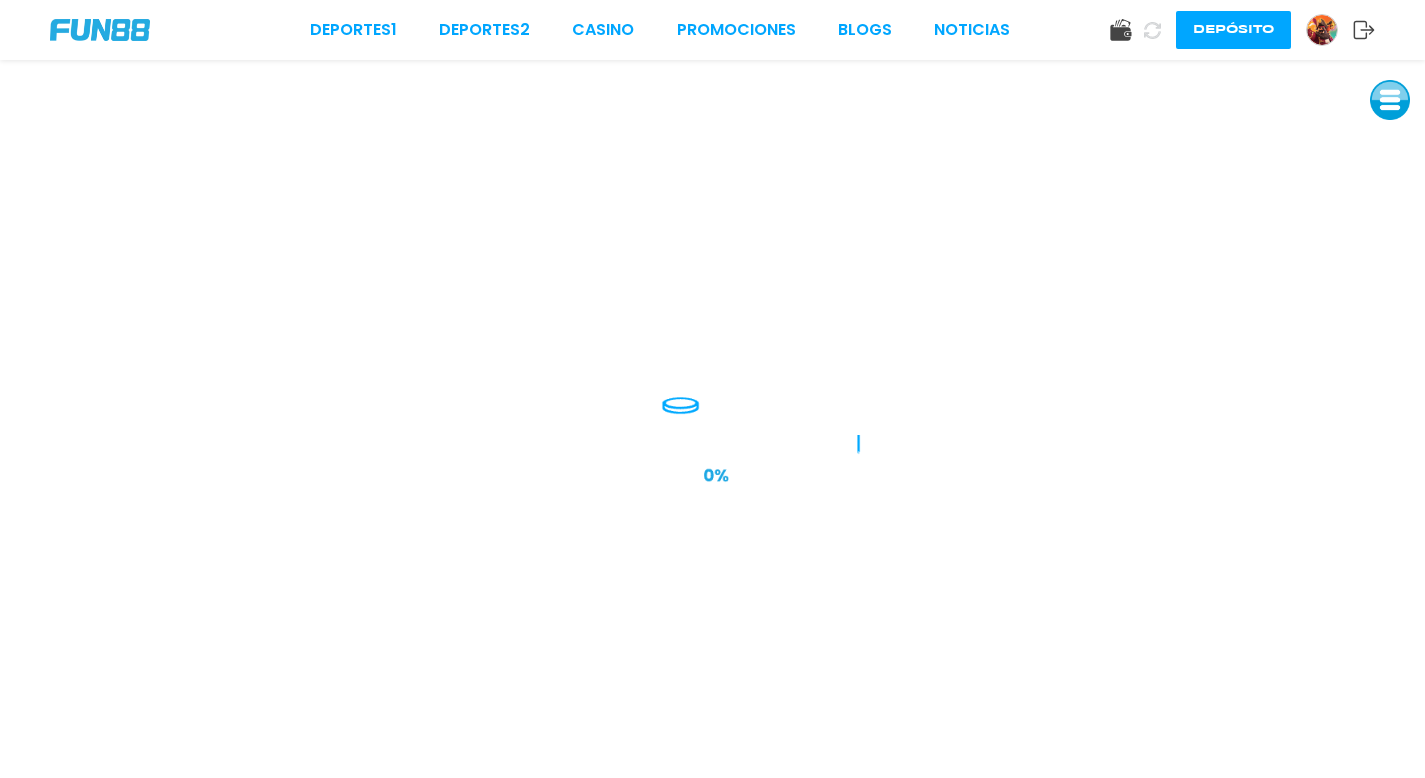 scroll, scrollTop: 0, scrollLeft: 0, axis: both 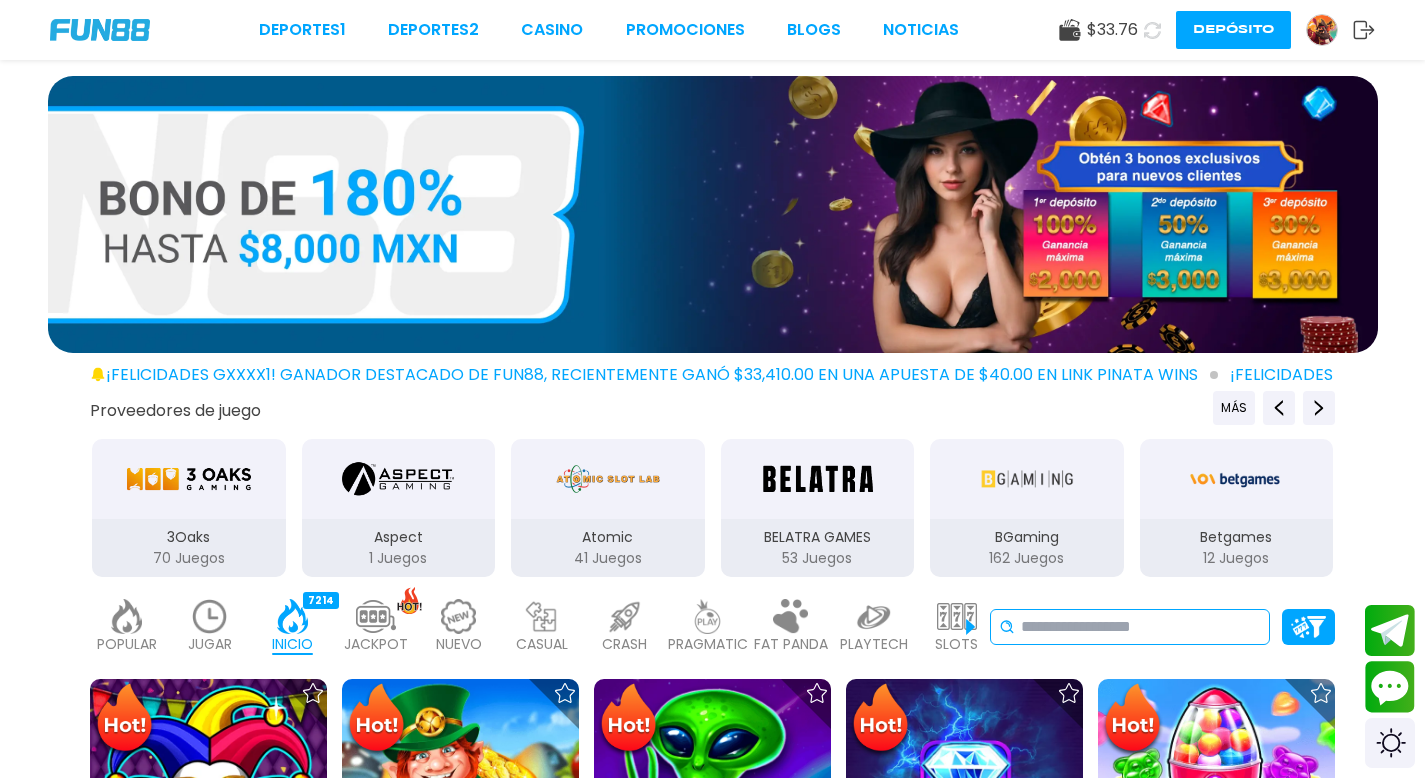 click at bounding box center (1141, 627) 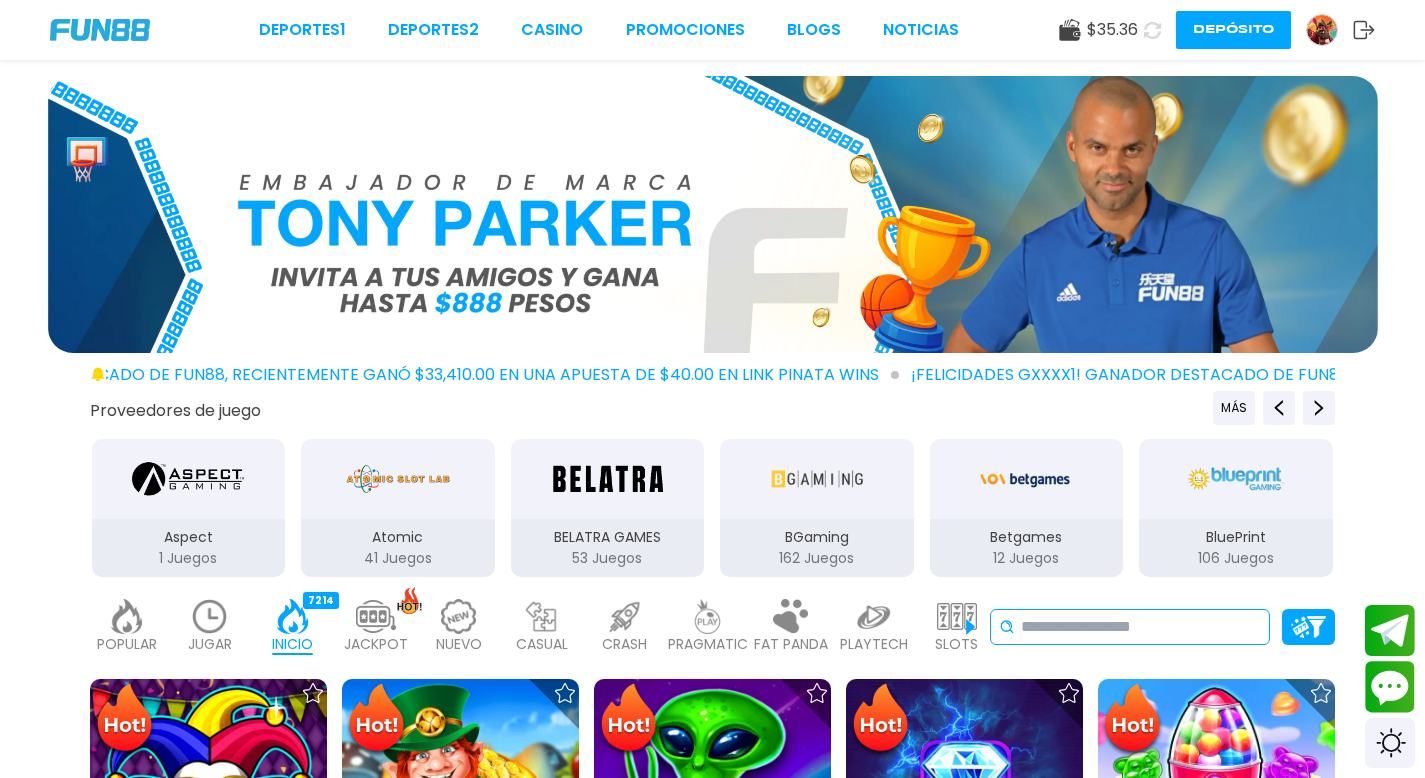 click at bounding box center (1141, 627) 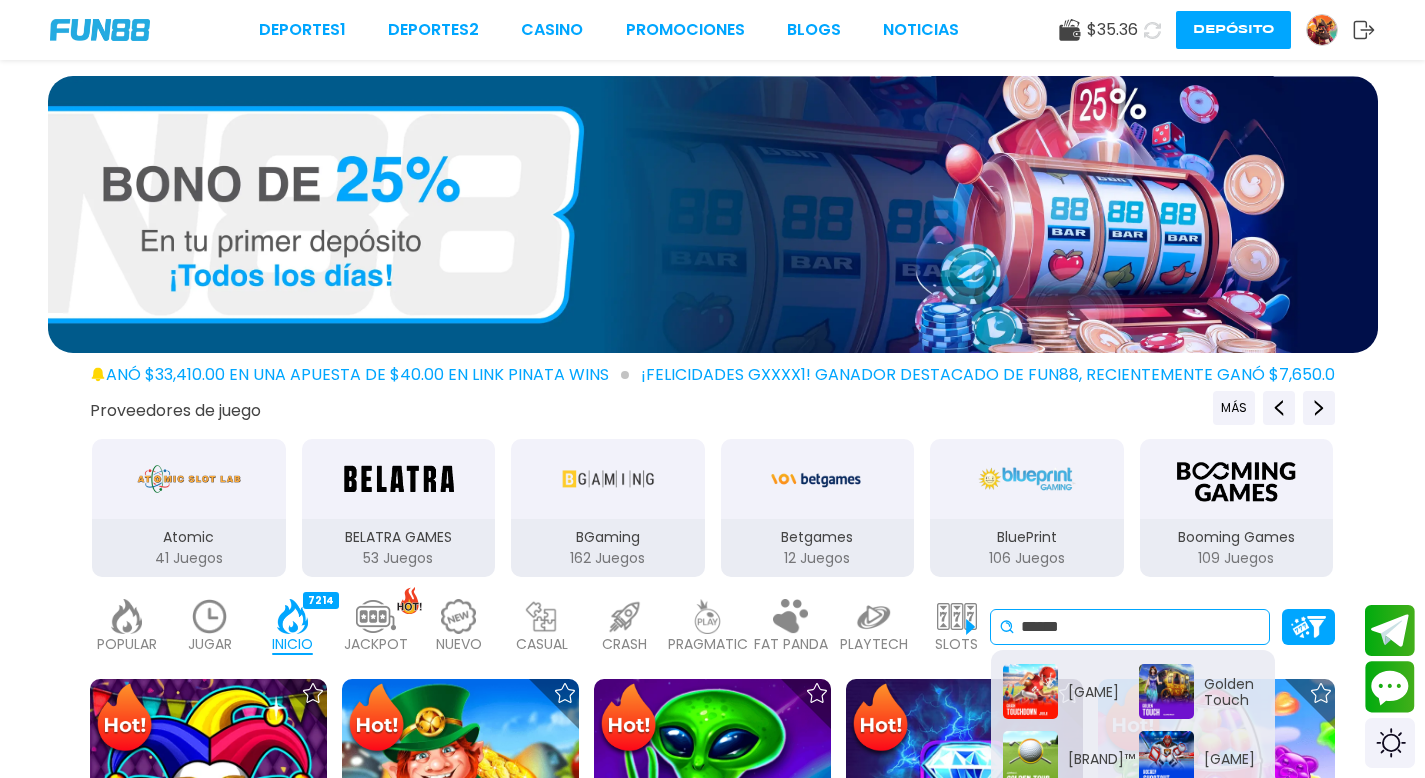 type on "******" 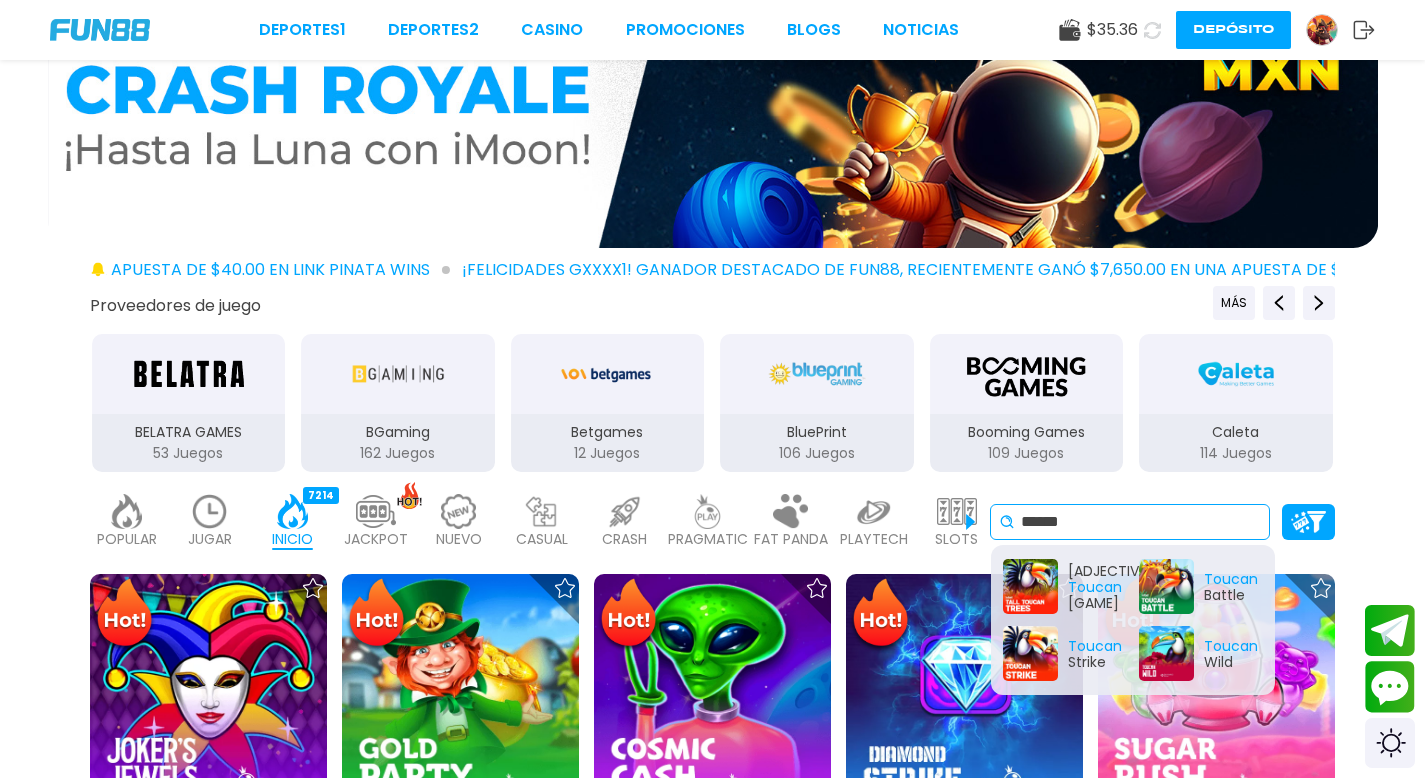 scroll, scrollTop: 209, scrollLeft: 0, axis: vertical 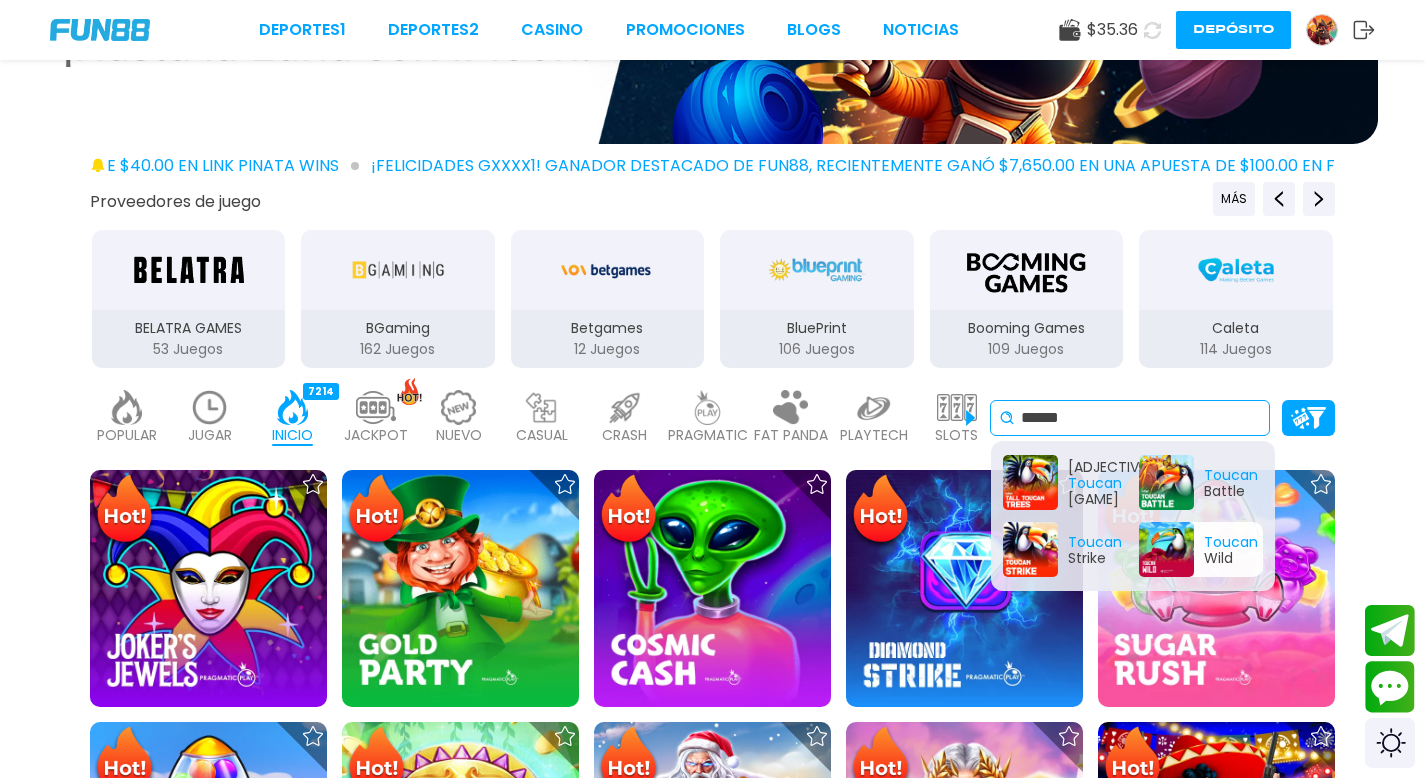 click on "Toucan  Wild" at bounding box center [1201, 549] 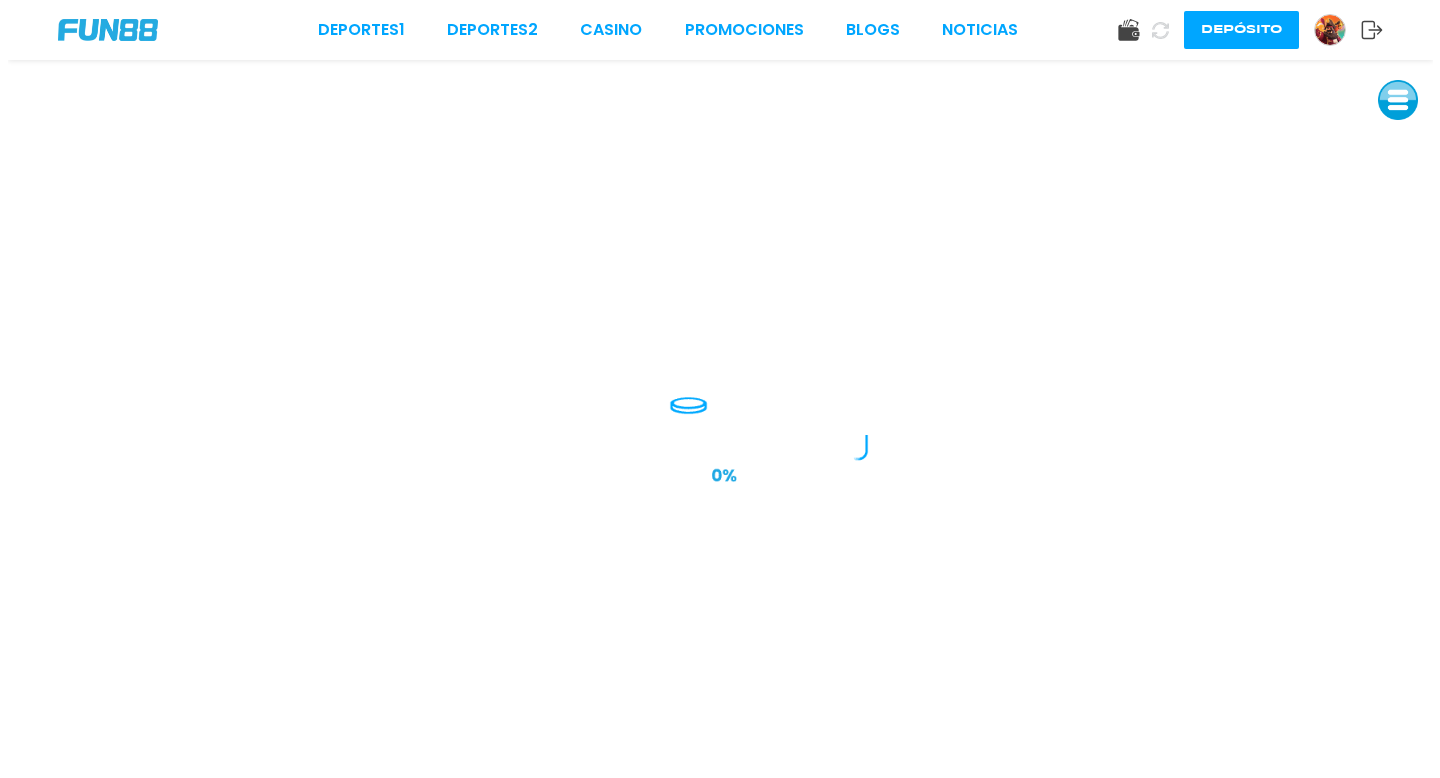 scroll, scrollTop: 0, scrollLeft: 0, axis: both 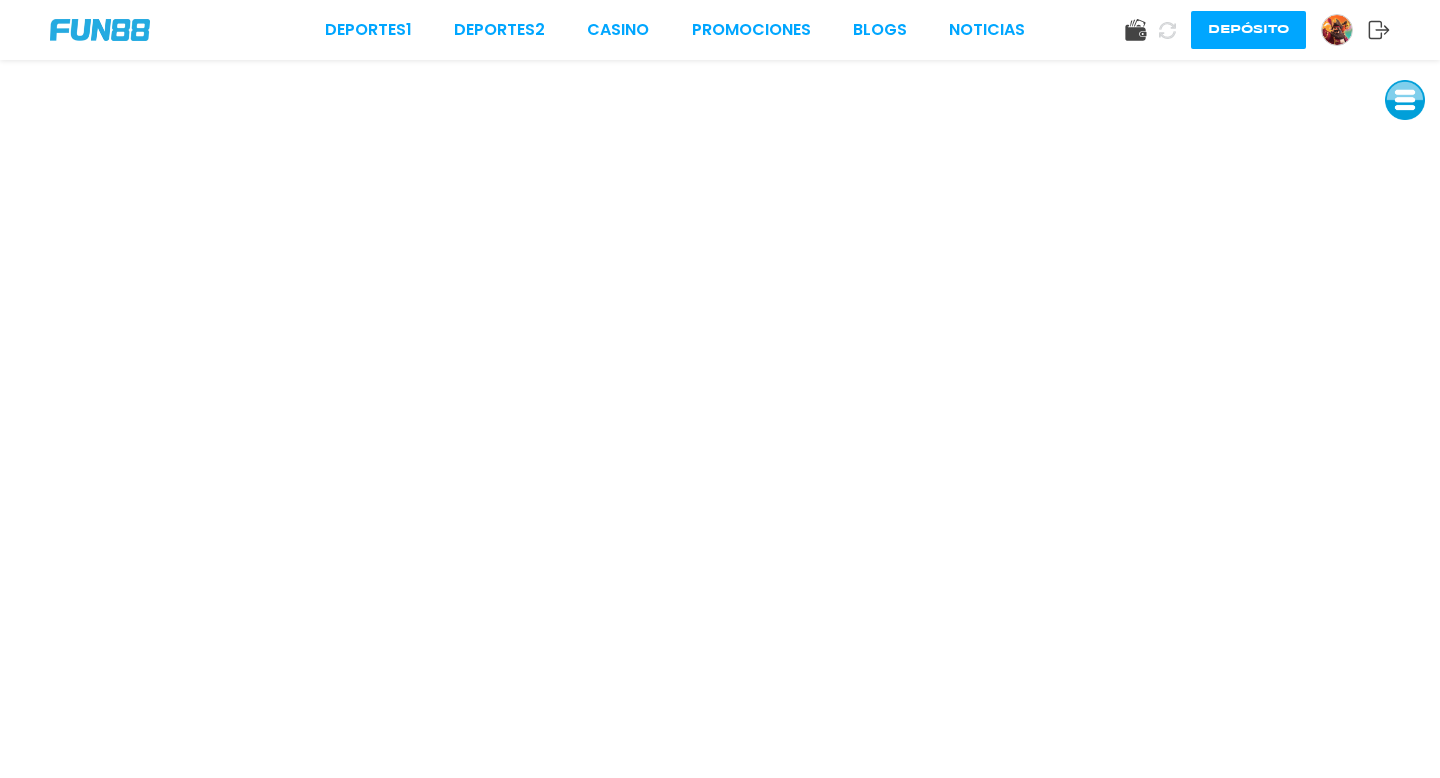 click on "Depósito" at bounding box center [1248, 30] 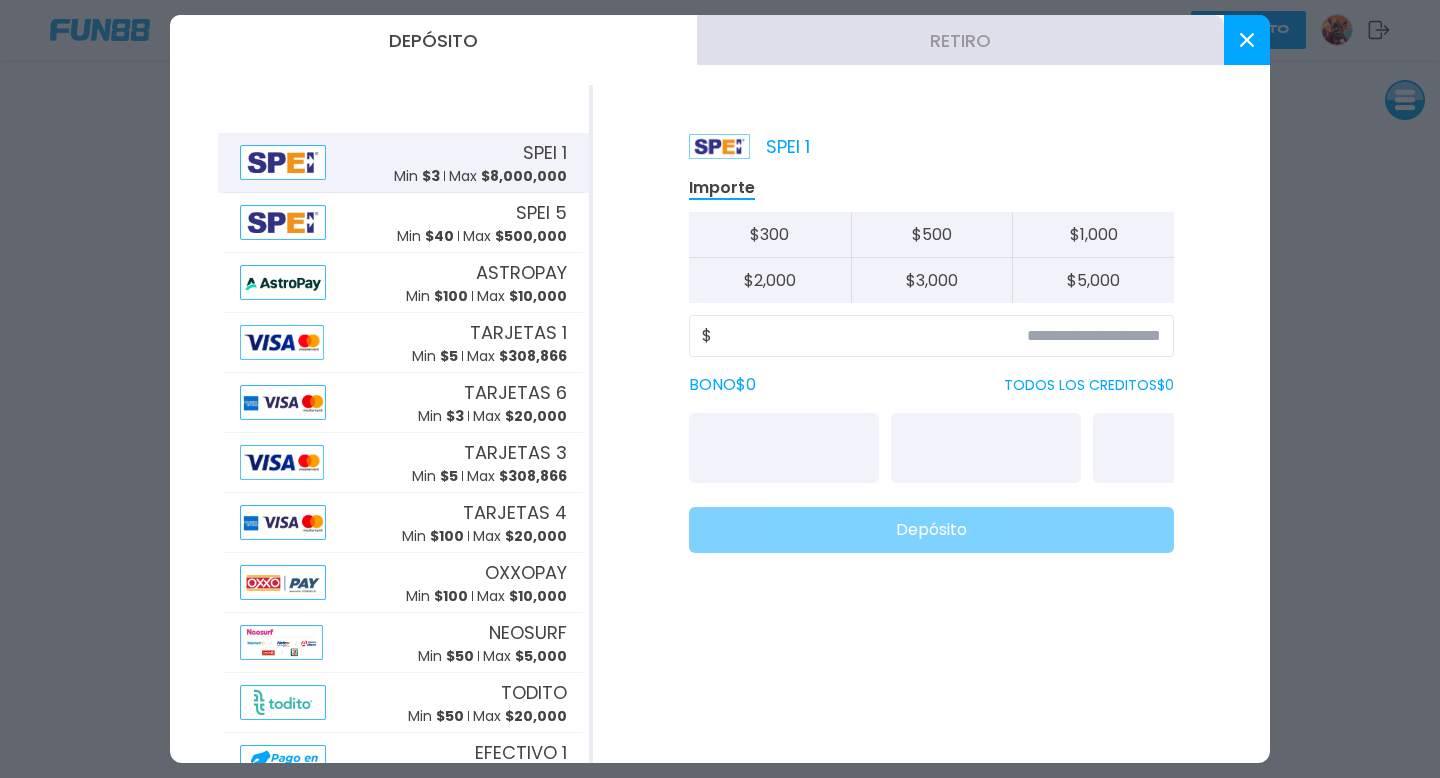 click on "Max   $ 8,000,000" at bounding box center [508, 176] 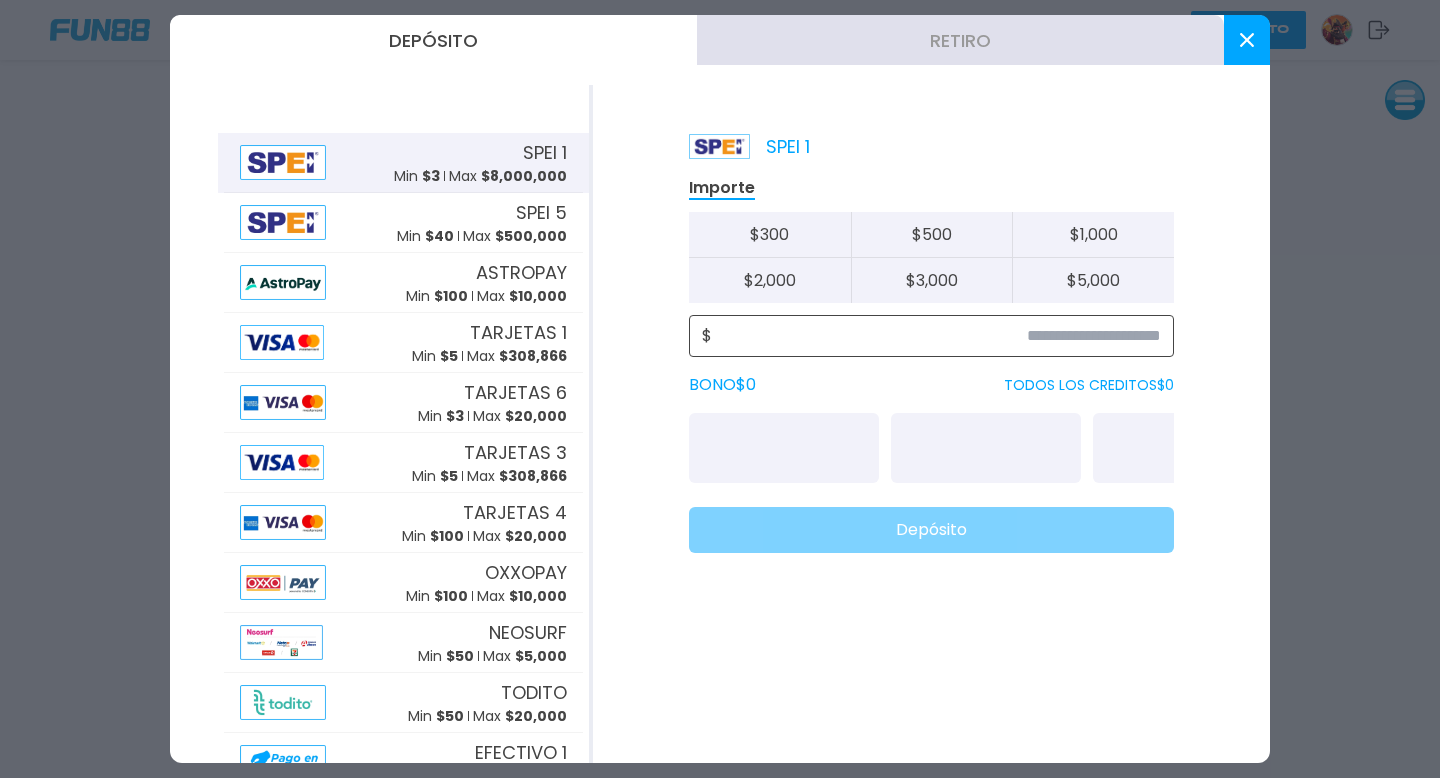 click at bounding box center (936, 336) 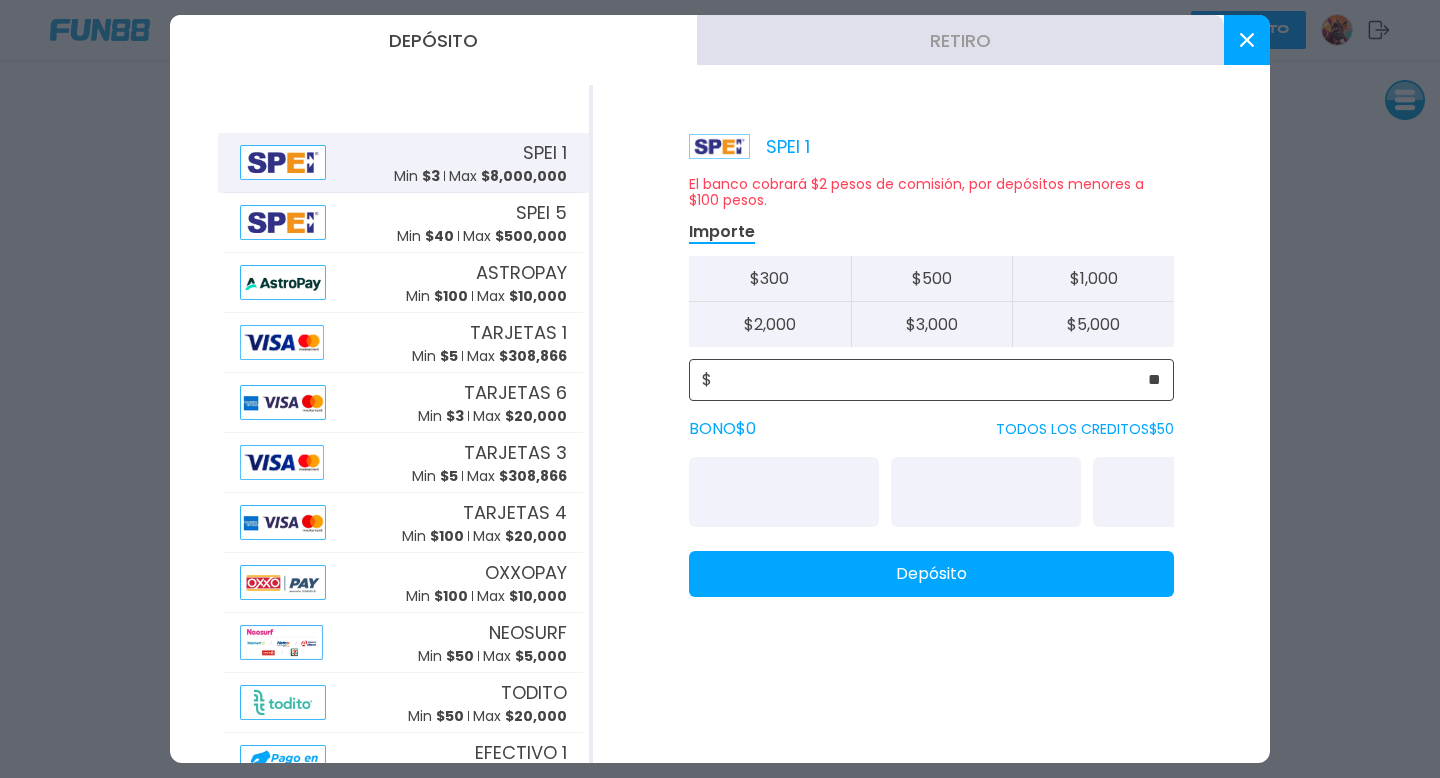 type on "**" 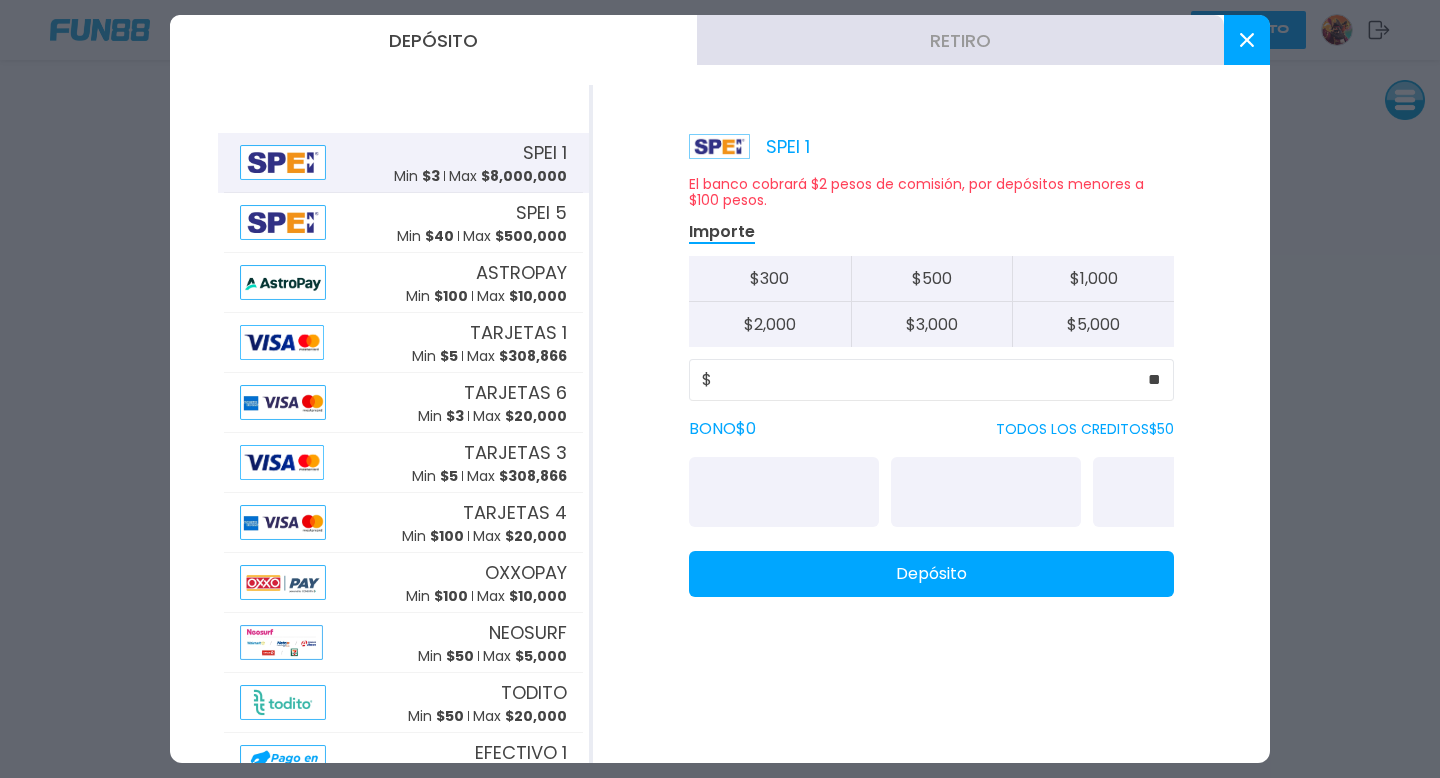 click on "Depósito" at bounding box center (931, 574) 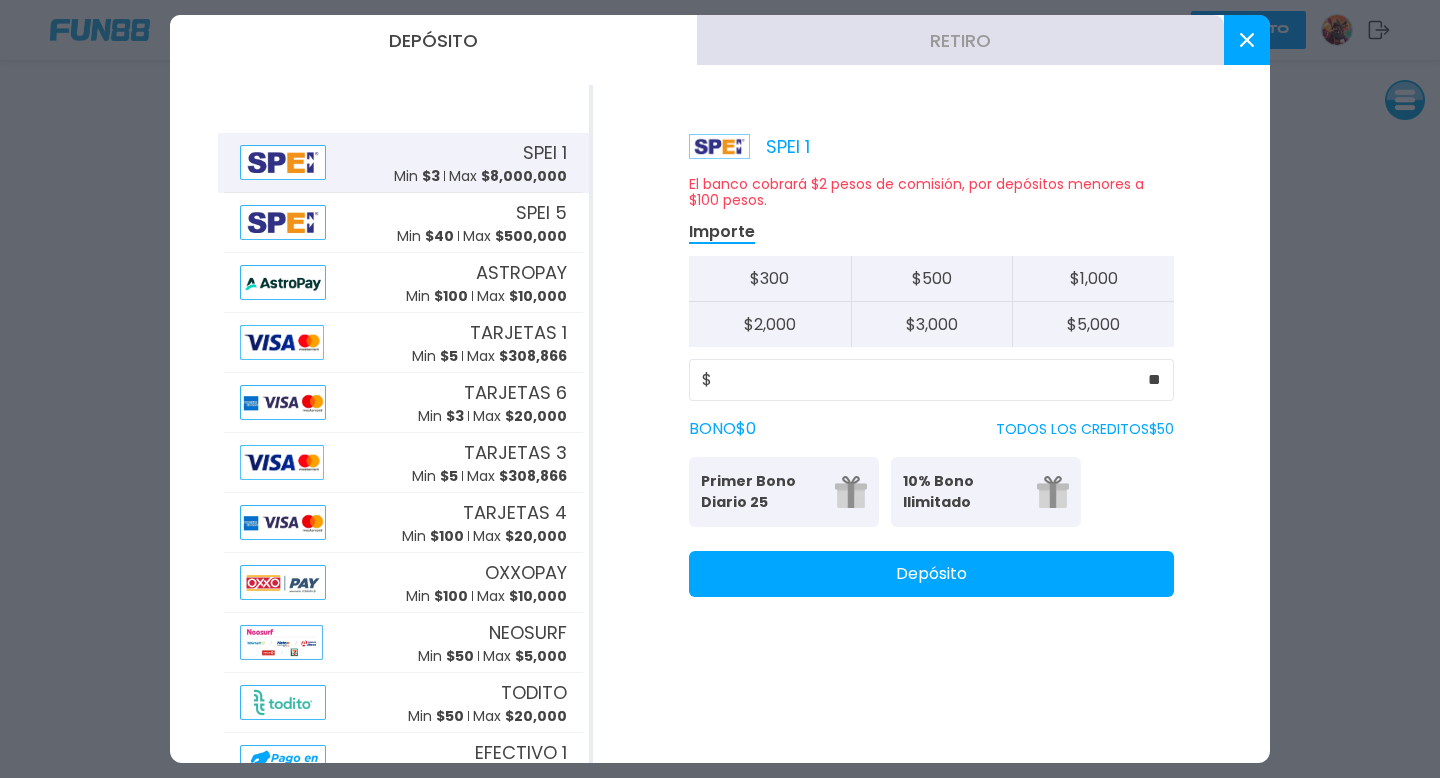 click 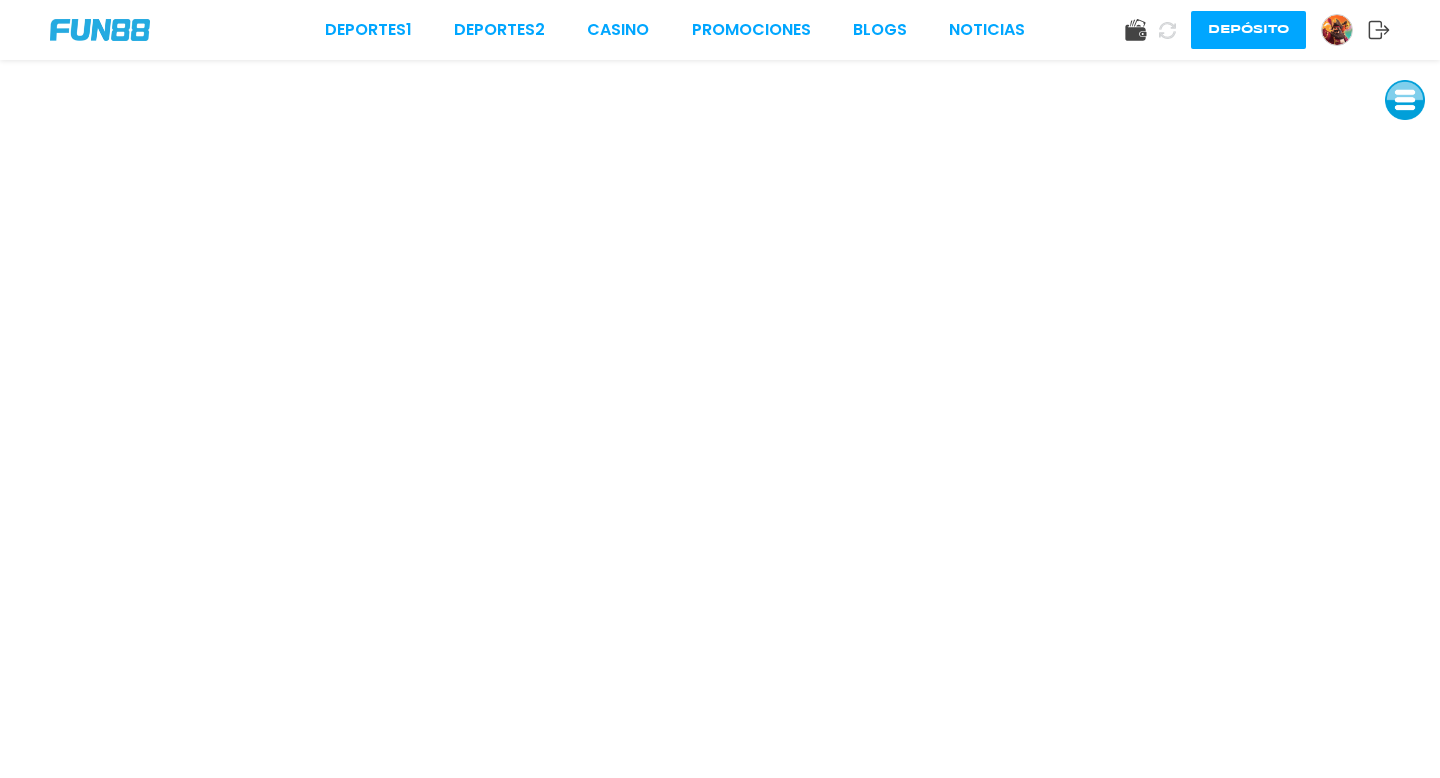click 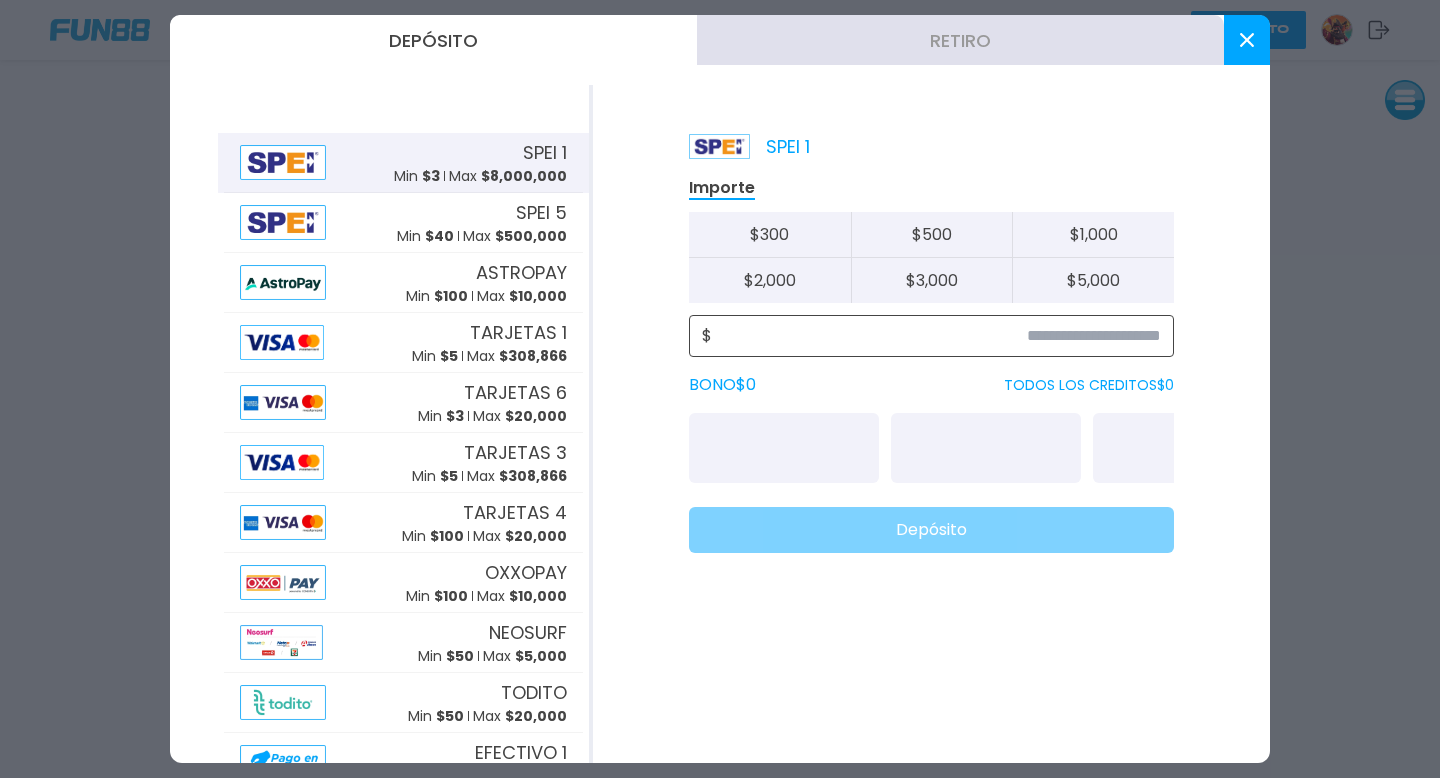 click at bounding box center [936, 336] 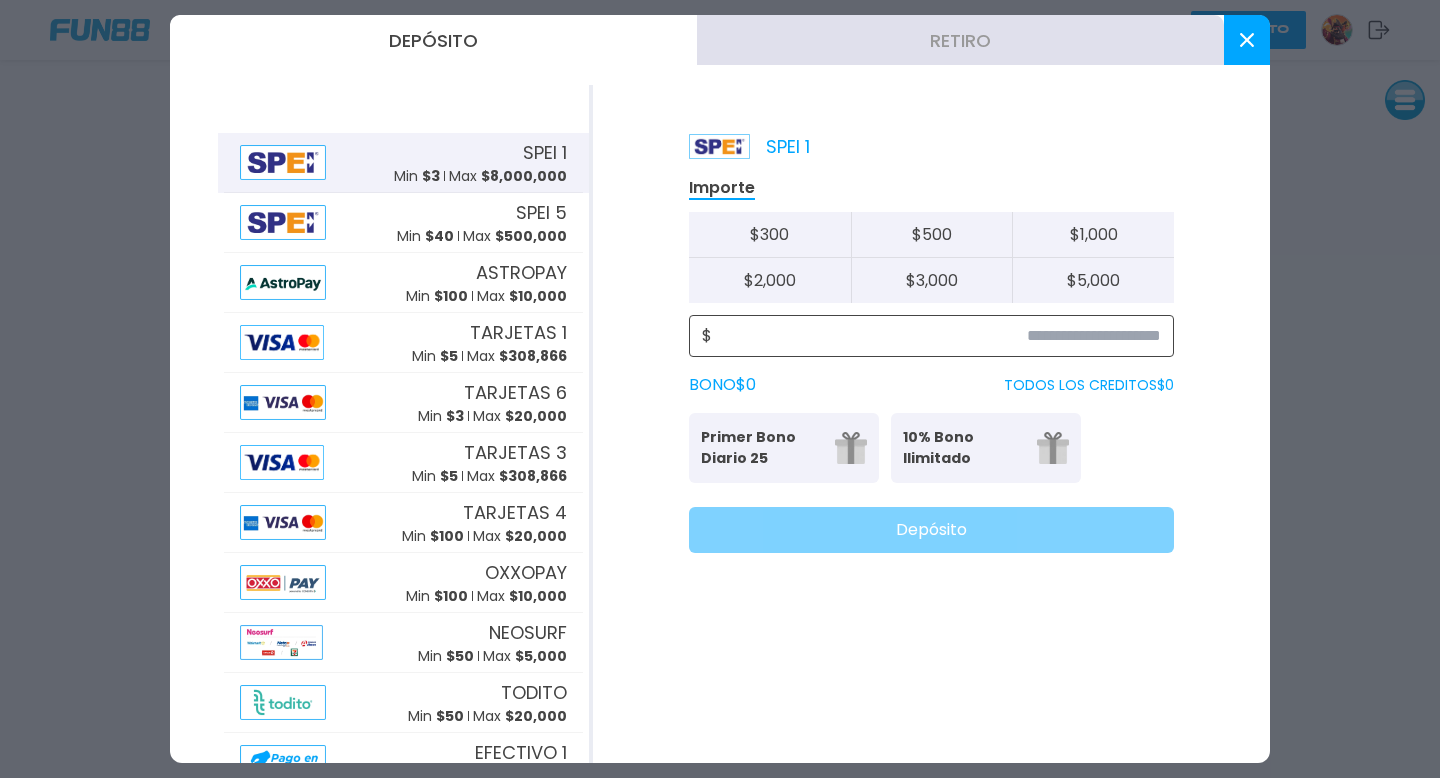 click at bounding box center [936, 336] 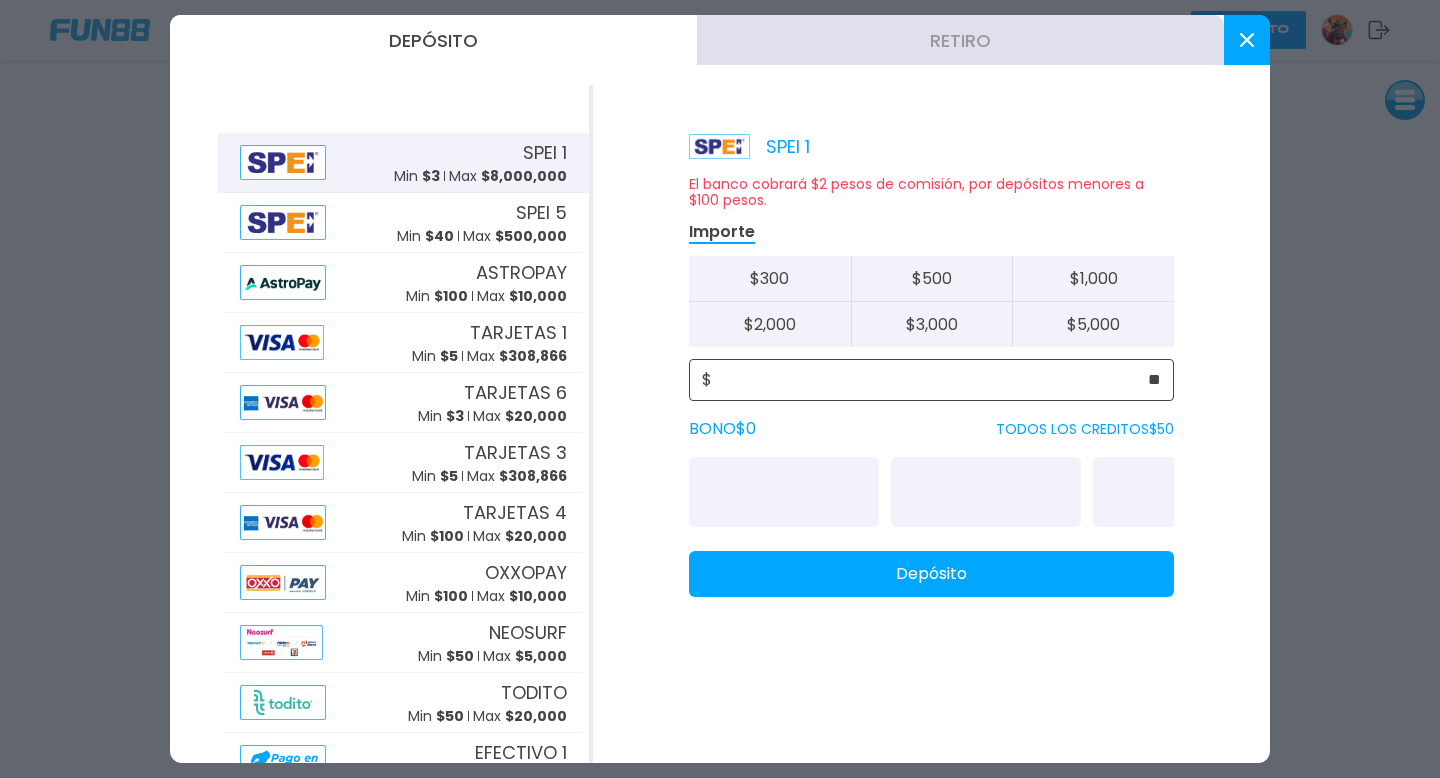 type on "**" 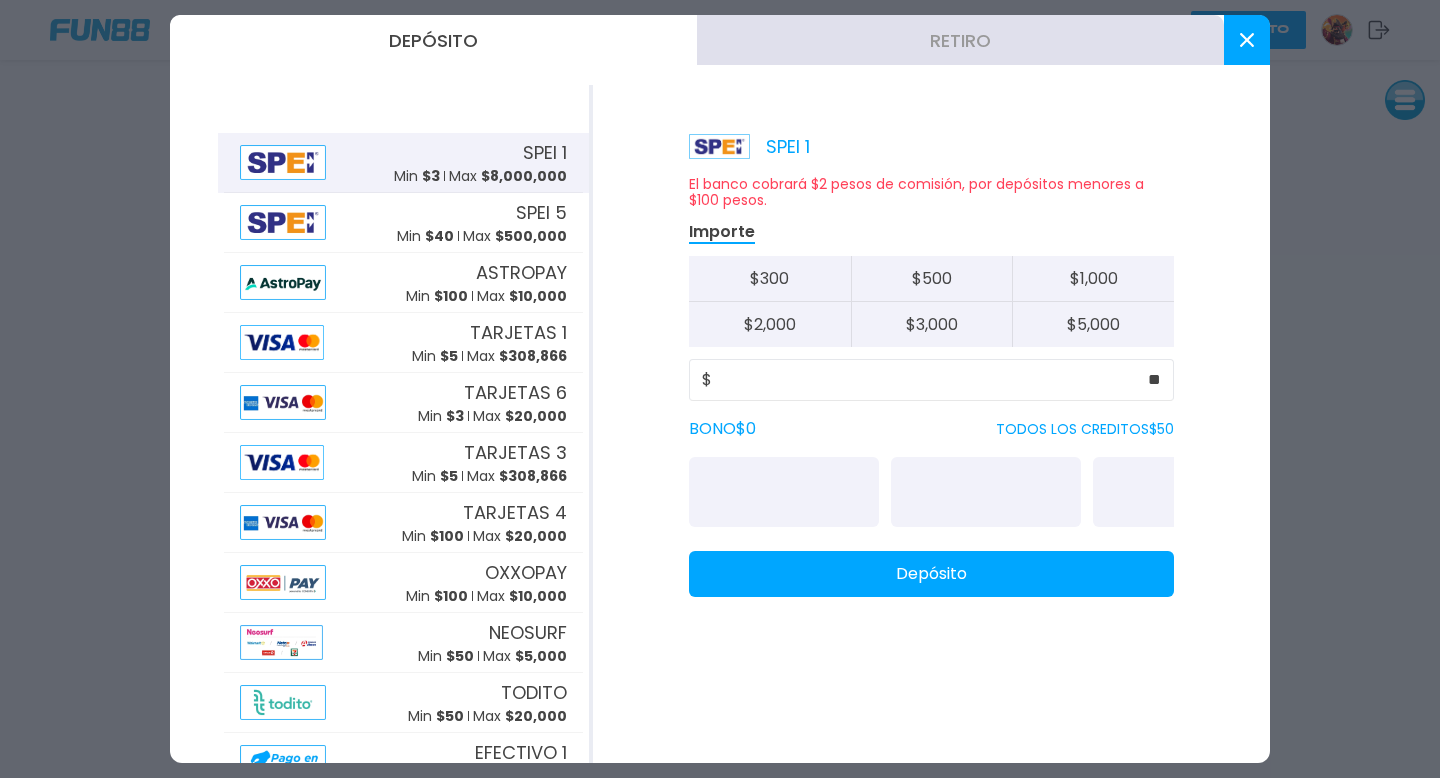 click on "Depósito" at bounding box center [931, 574] 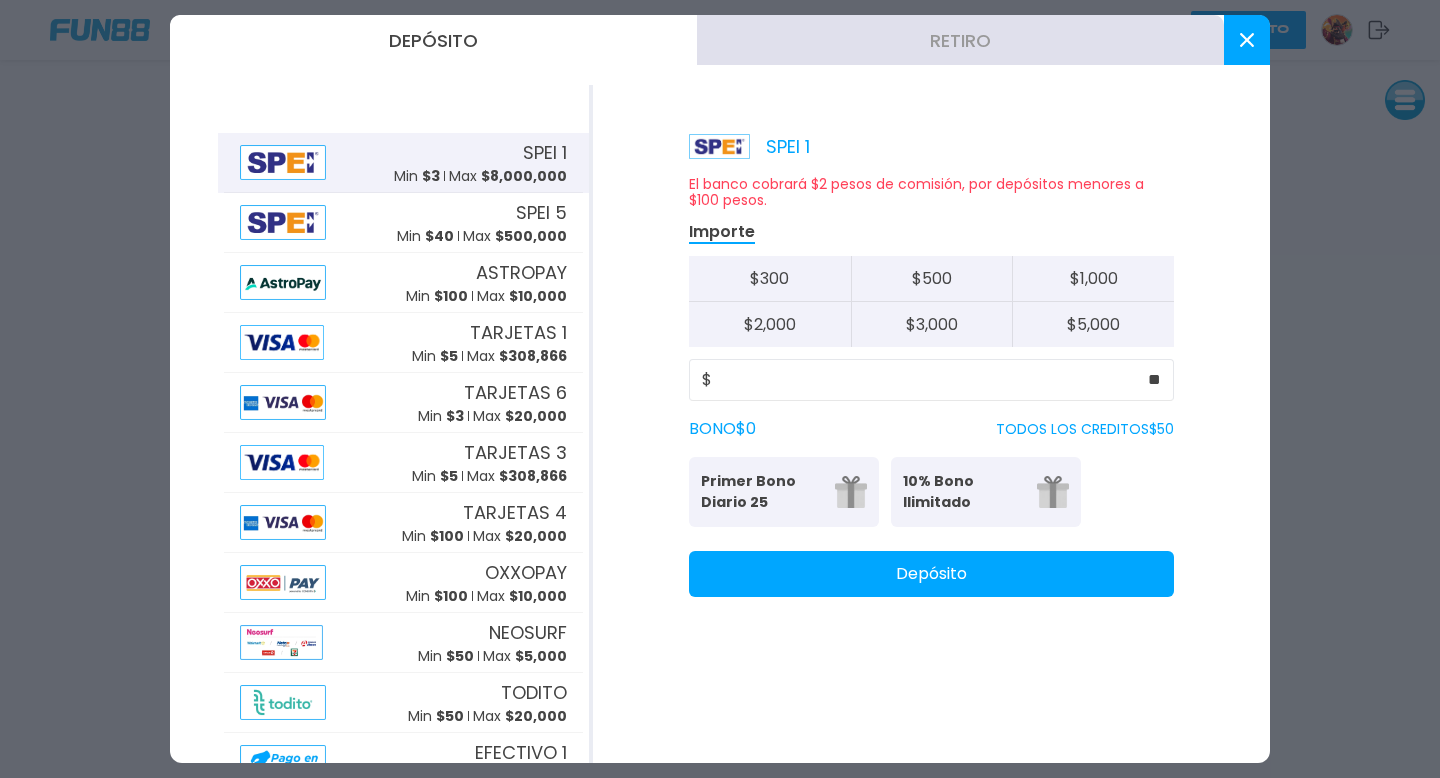 click at bounding box center [1247, 40] 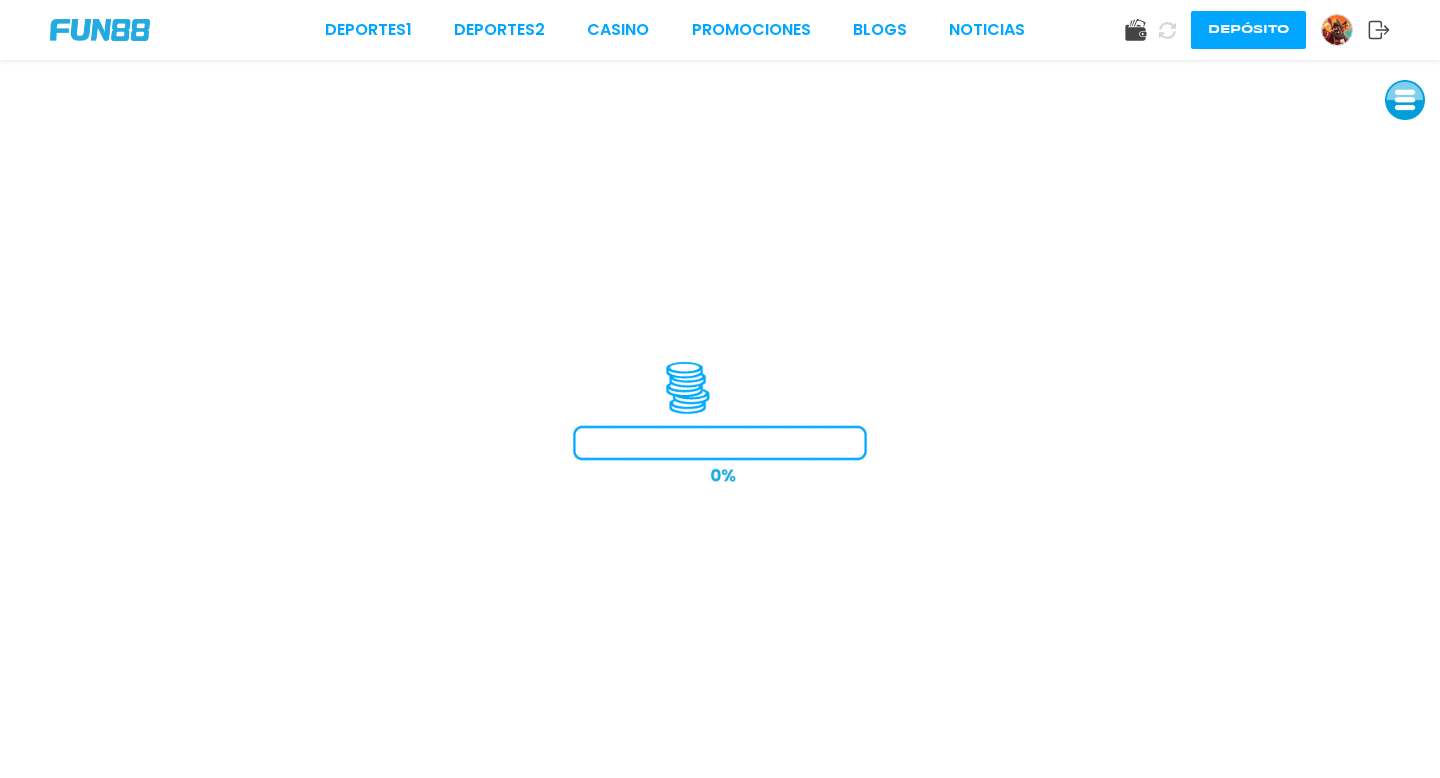 scroll, scrollTop: 0, scrollLeft: 0, axis: both 